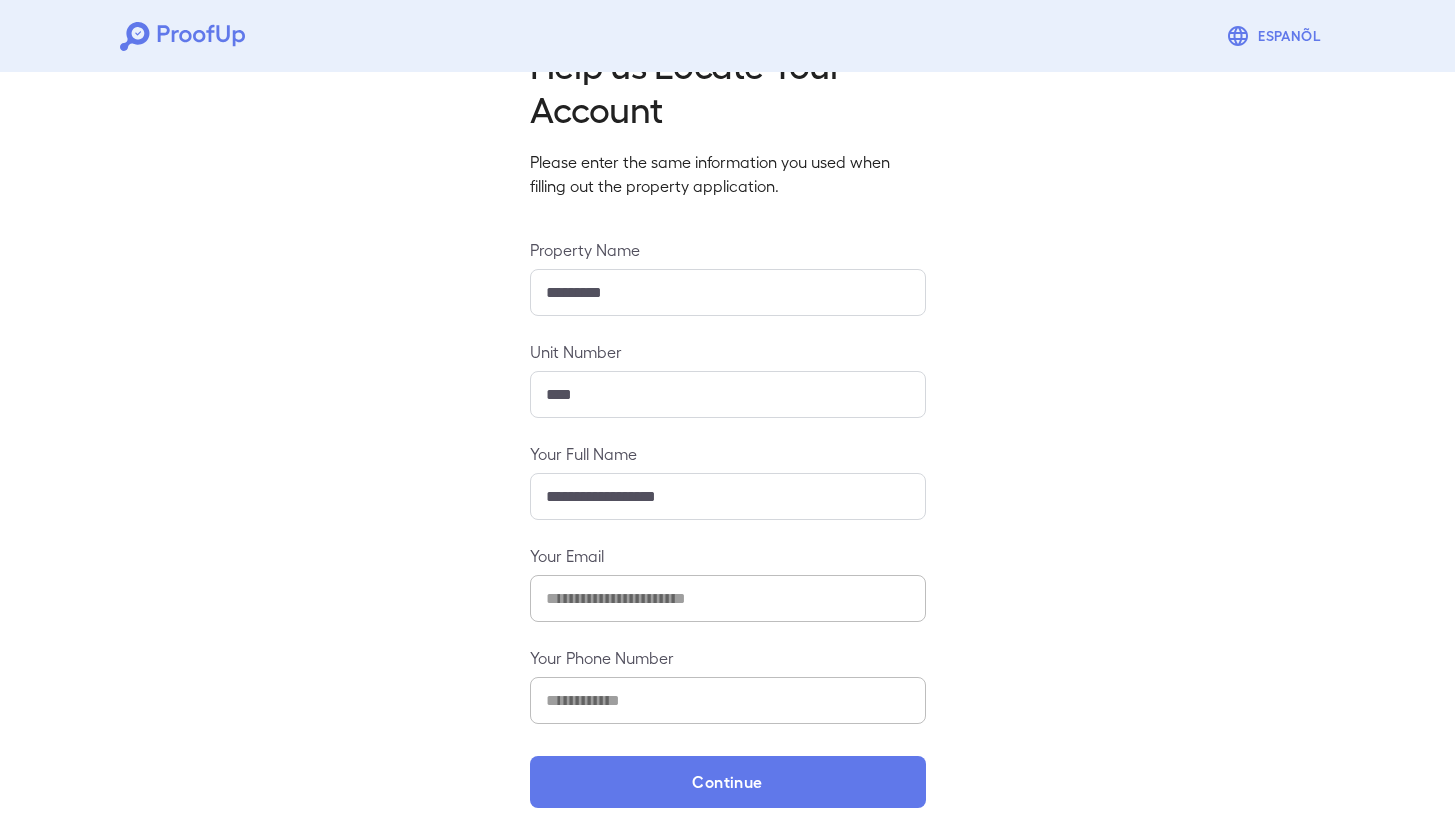 scroll, scrollTop: 65, scrollLeft: 0, axis: vertical 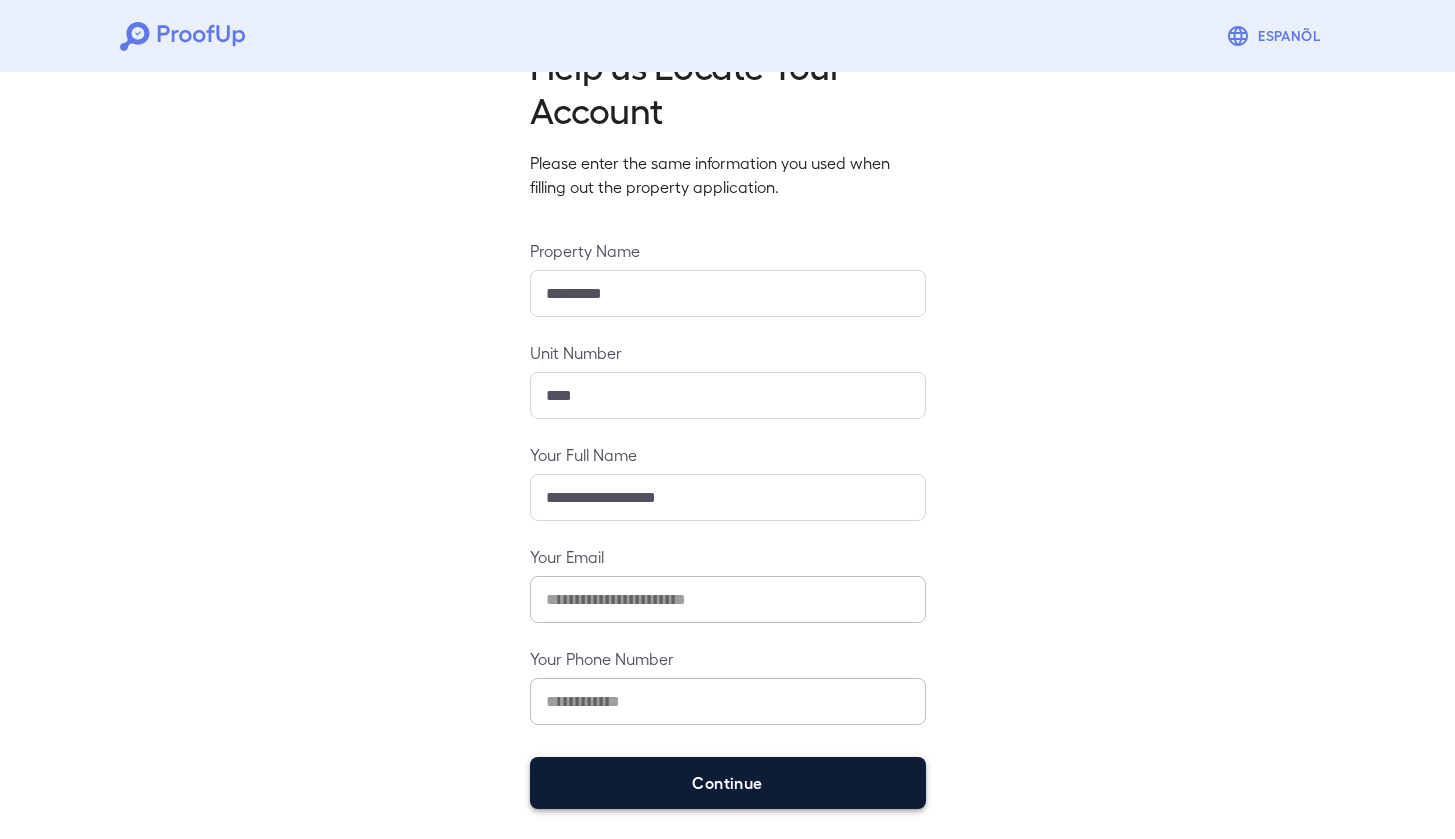 click on "Continue" at bounding box center (728, 783) 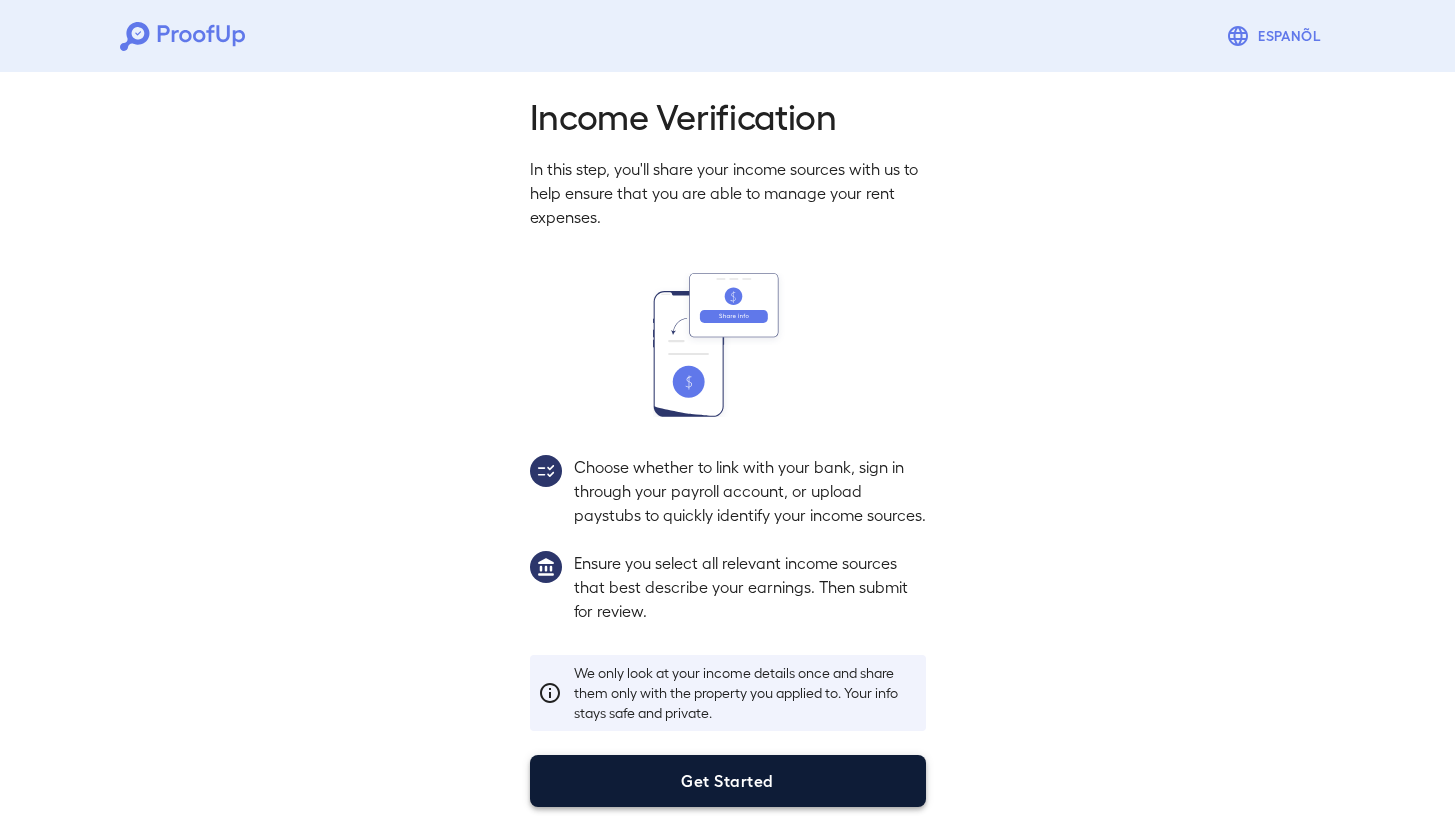 scroll, scrollTop: 39, scrollLeft: 0, axis: vertical 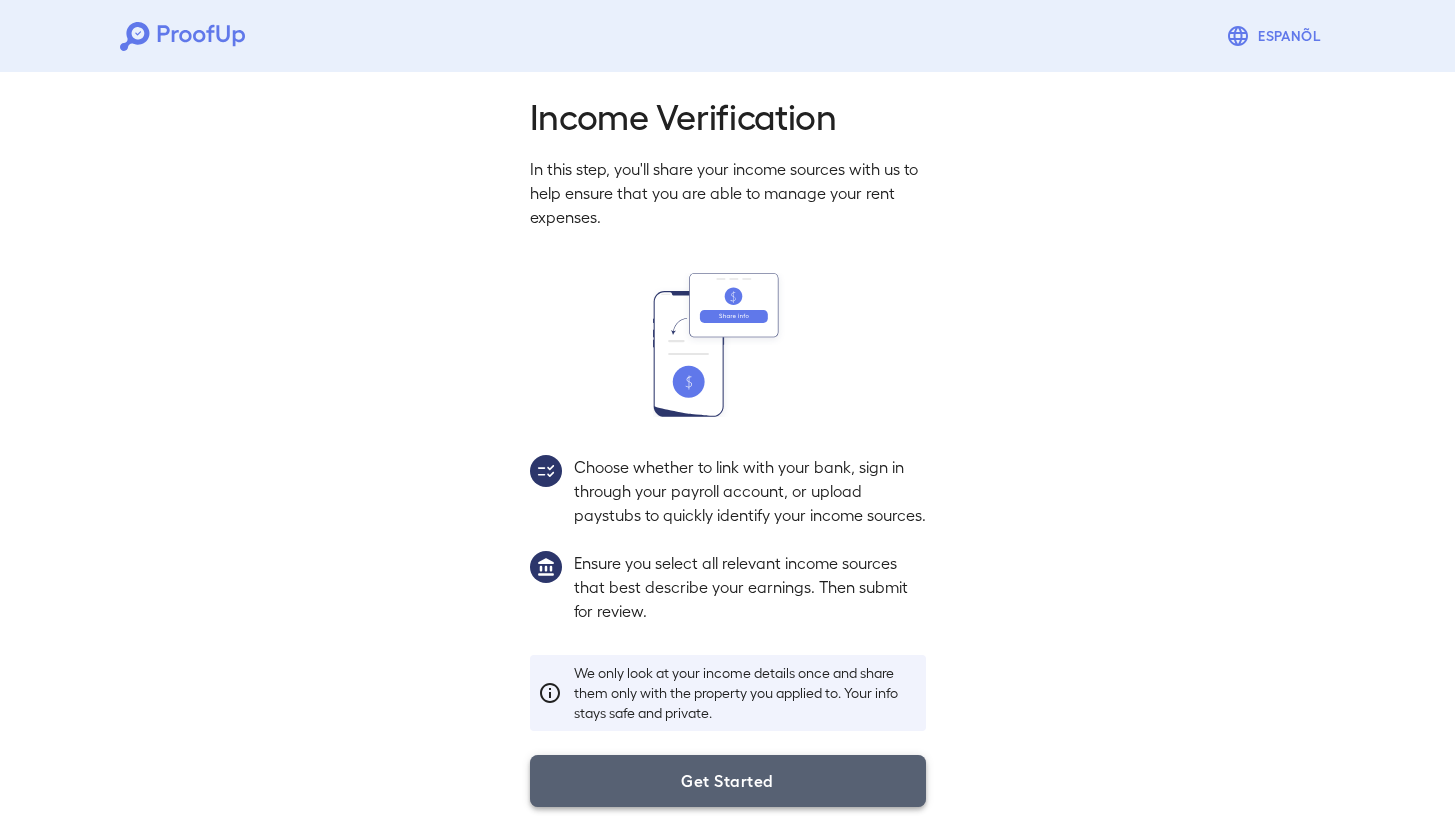 click on "Get Started" at bounding box center [728, 781] 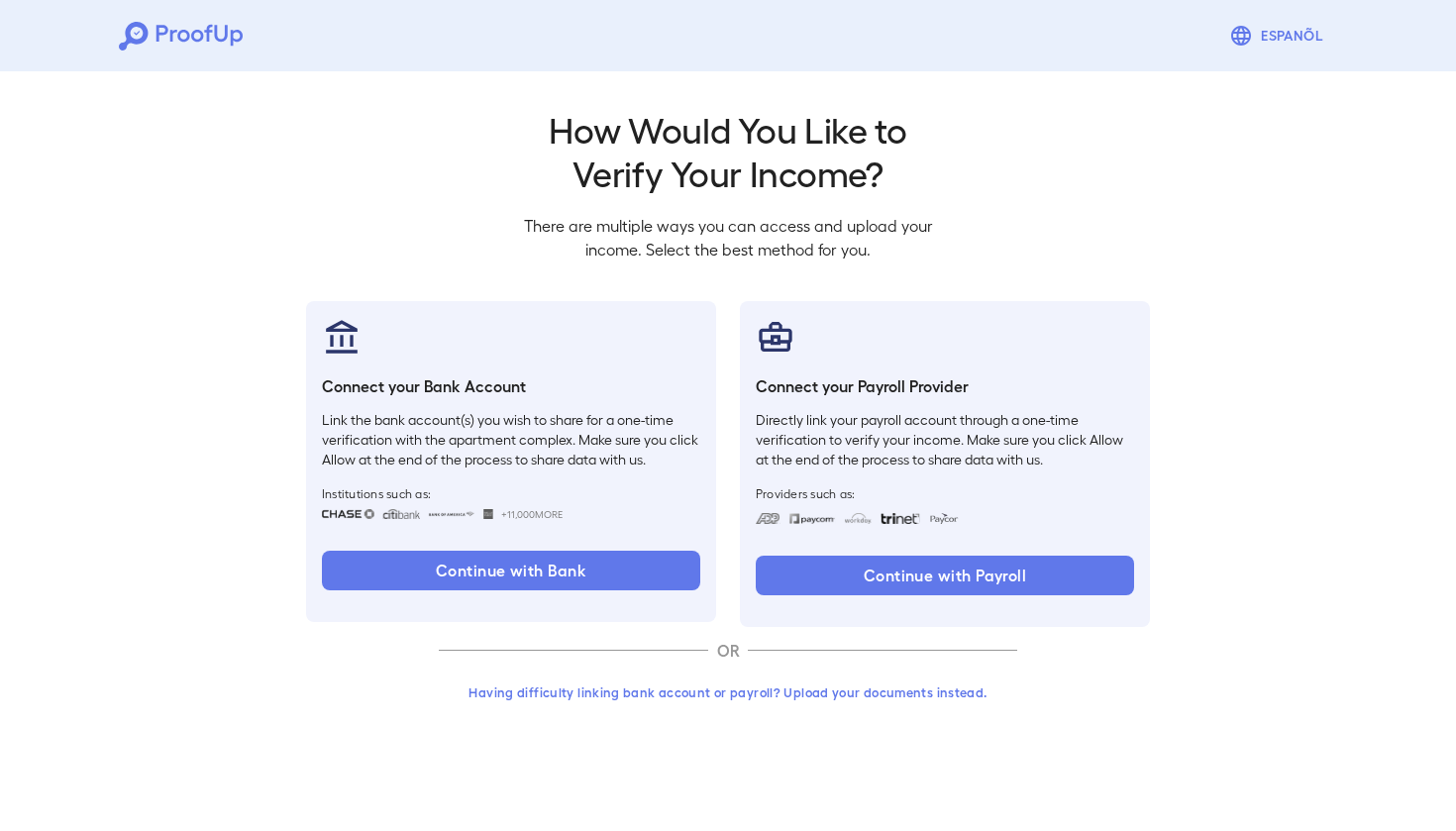 click on "Having difficulty linking bank account or payroll? Upload your documents instead." at bounding box center (728, 692) 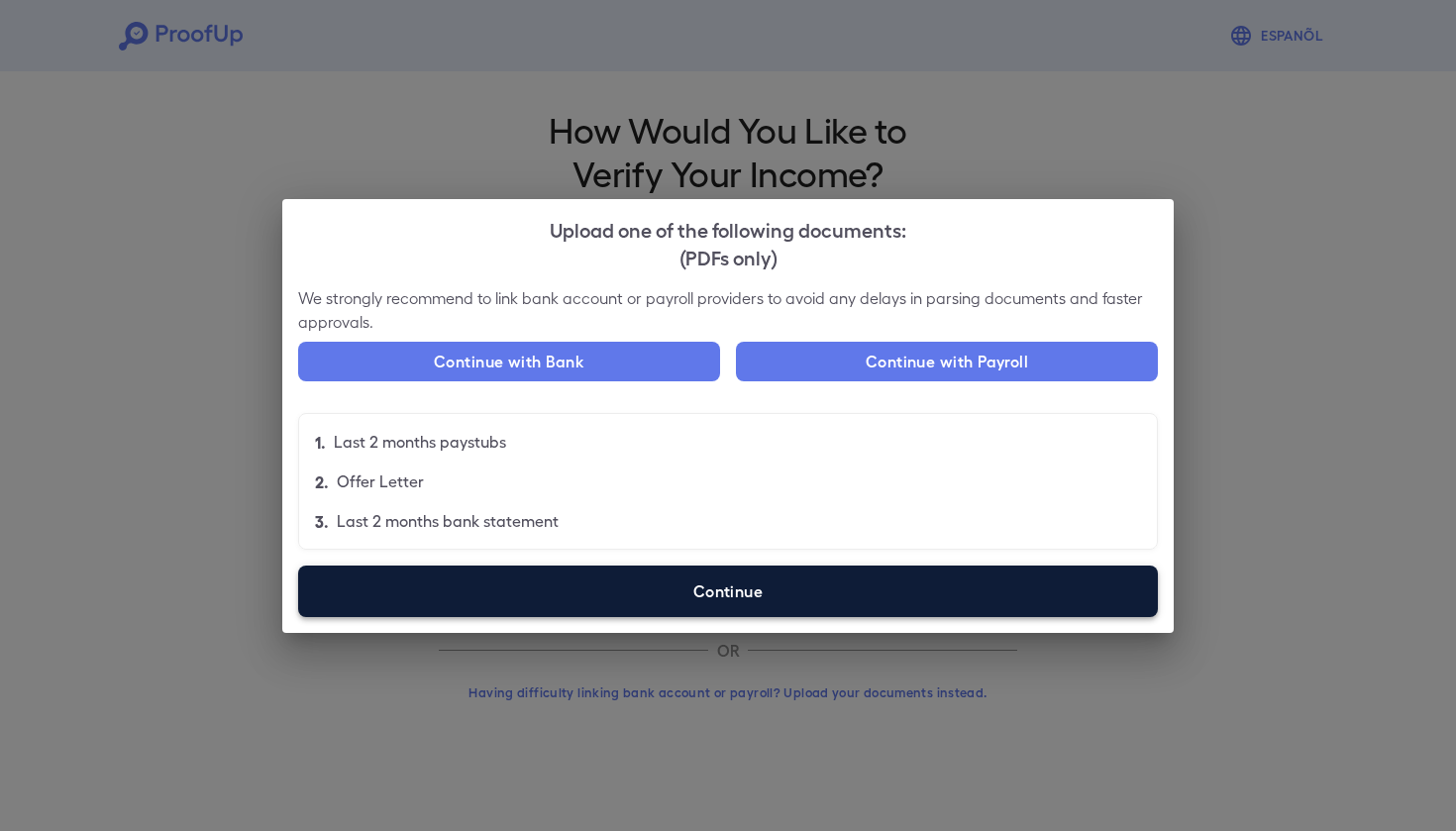 click on "Continue" at bounding box center (728, 591) 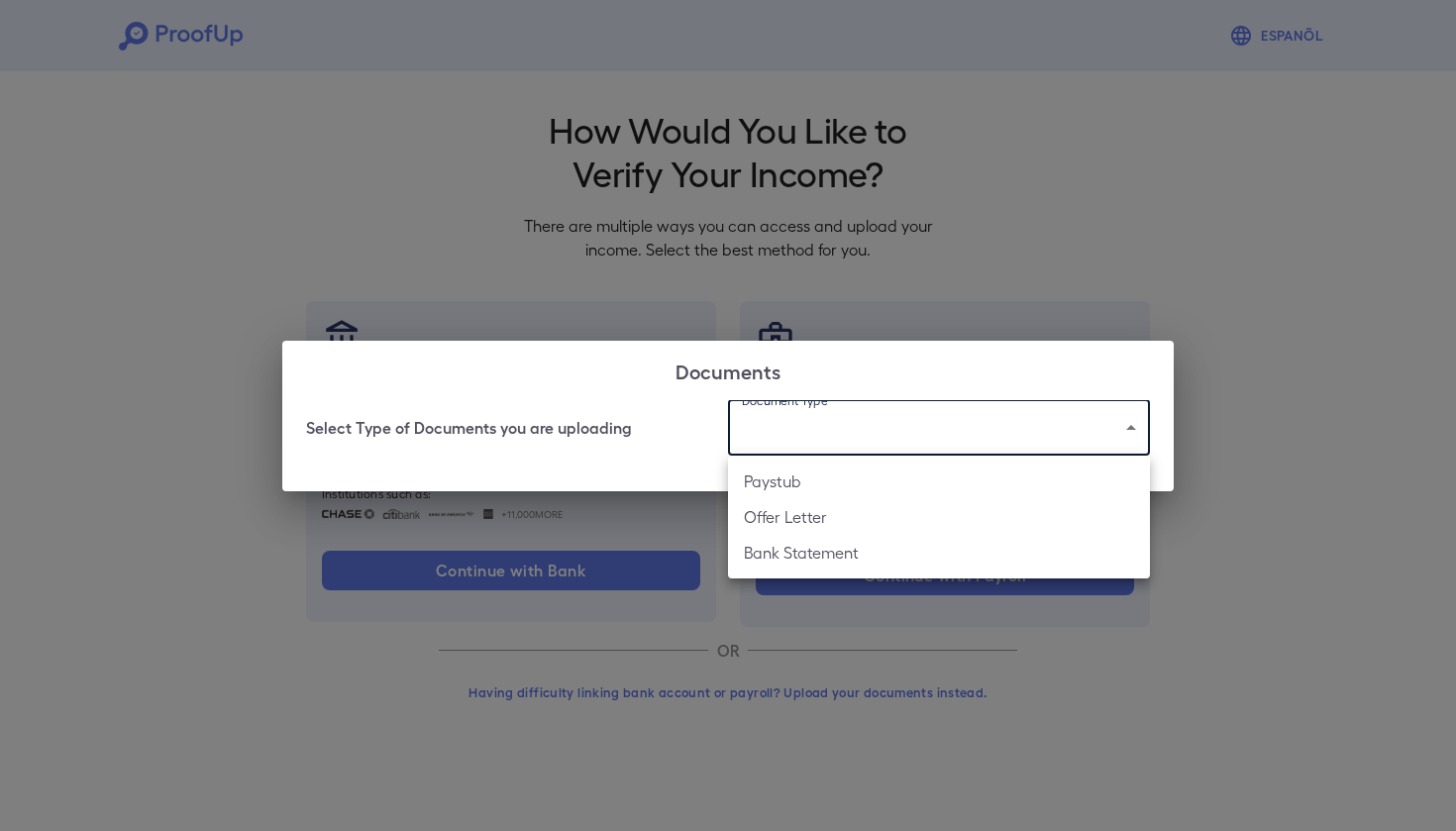 click on "Espanõl Go back How Would You Like to Verify Your Income? There are multiple ways you can access and upload your income. Select the best method for you. Connect your Bank Account Link the bank account(s) you wish to share for a one-time verification with the apartment complex. Make sure you click Allow at the end of the process to share data with us. Institutions such as: +11,000  More Continue with Bank Connect your Payroll Provider Directly link your payroll account through a one-time verification to verify your income. Make sure you click Allow at the end of the process to share data with us. Providers such as: Continue with Payroll OR Having difficulty linking bank account or payroll? Upload your documents instead. Documents Select Type of Documents you are uploading Document Type ​ ​ Paystub Offer Letter Bank Statement" at bounding box center [728, 378] 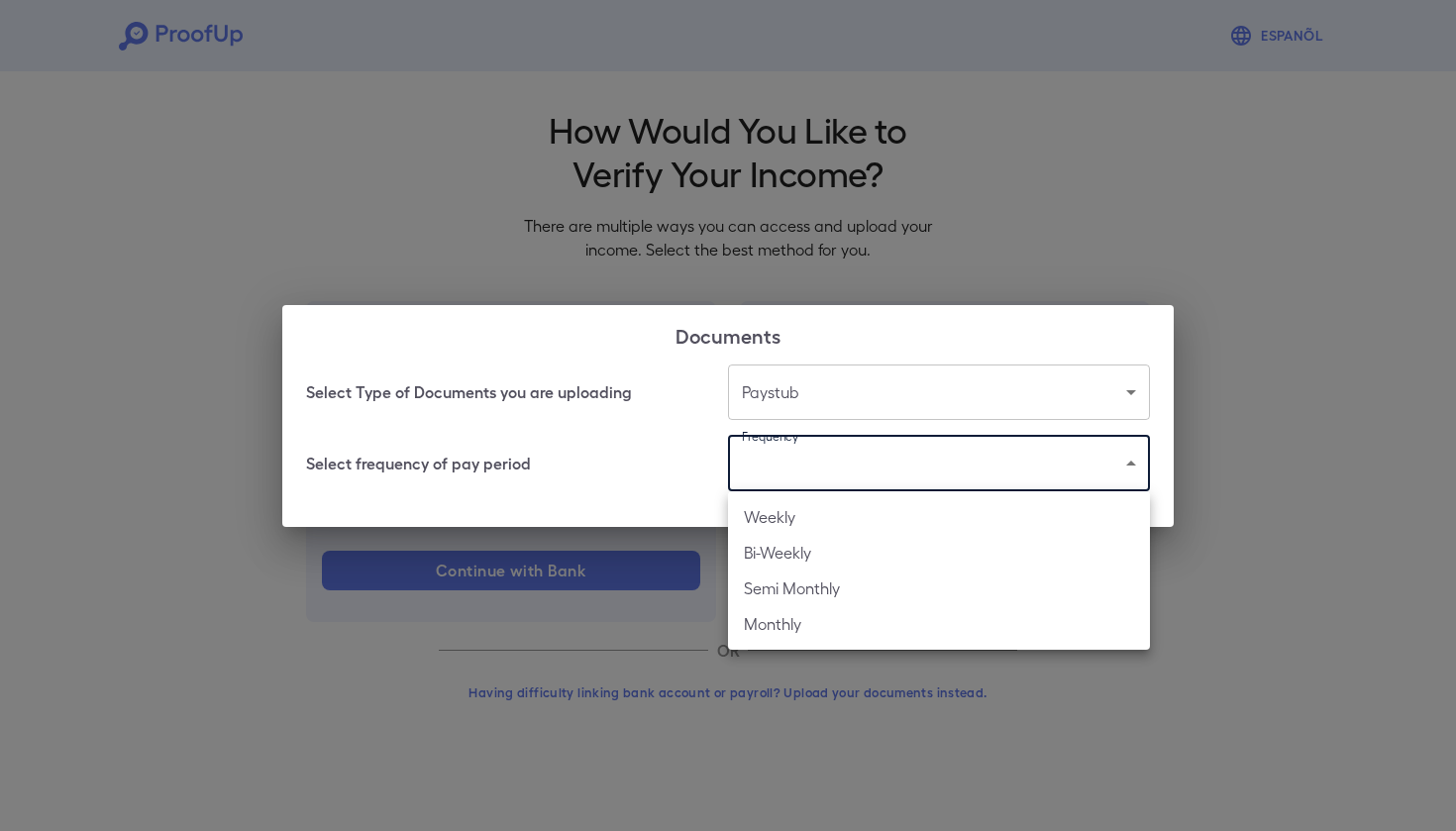 click on "Espanõl Go back How Would You Like to Verify Your Income? There are multiple ways you can access and upload your income. Select the best method for you. Connect your Bank Account Link the bank account(s) you wish to share for a one-time verification with the apartment complex. Make sure you click Allow at the end of the process to share data with us. Institutions such as: +11,000  More Continue with Bank Connect your Payroll Provider Directly link your payroll account through a one-time verification to verify your income. Make sure you click Allow at the end of the process to share data with us. Providers such as: Continue with Payroll OR Having difficulty linking bank account or payroll? Upload your documents instead. Documents Select Type of Documents you are uploading Paystub ******* ​ Select frequency of pay period Frequency ​ ​ Weekly Bi-Weekly Semi Monthly Monthly" at bounding box center [728, 378] 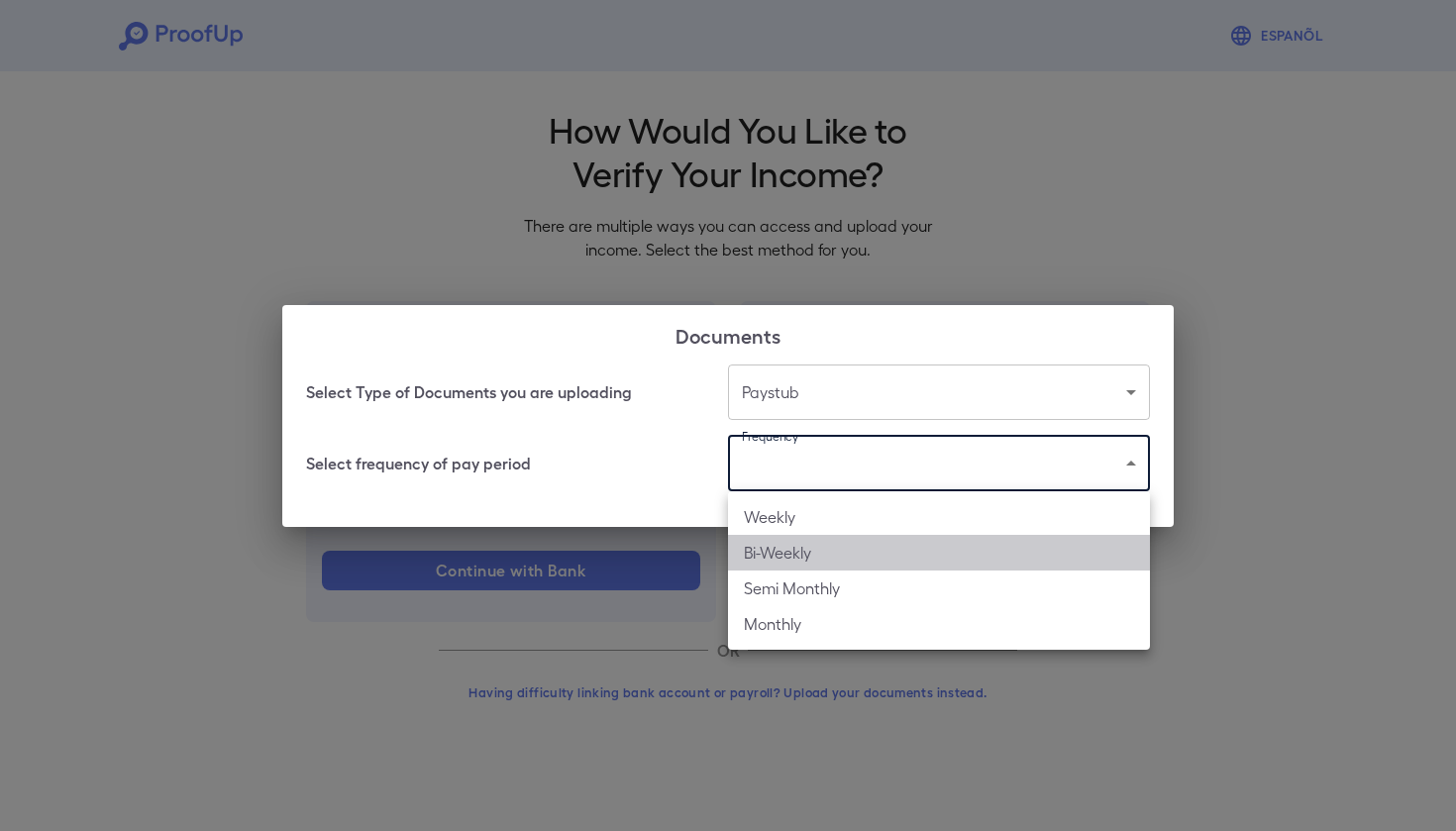 click on "Bi-Weekly" at bounding box center (939, 553) 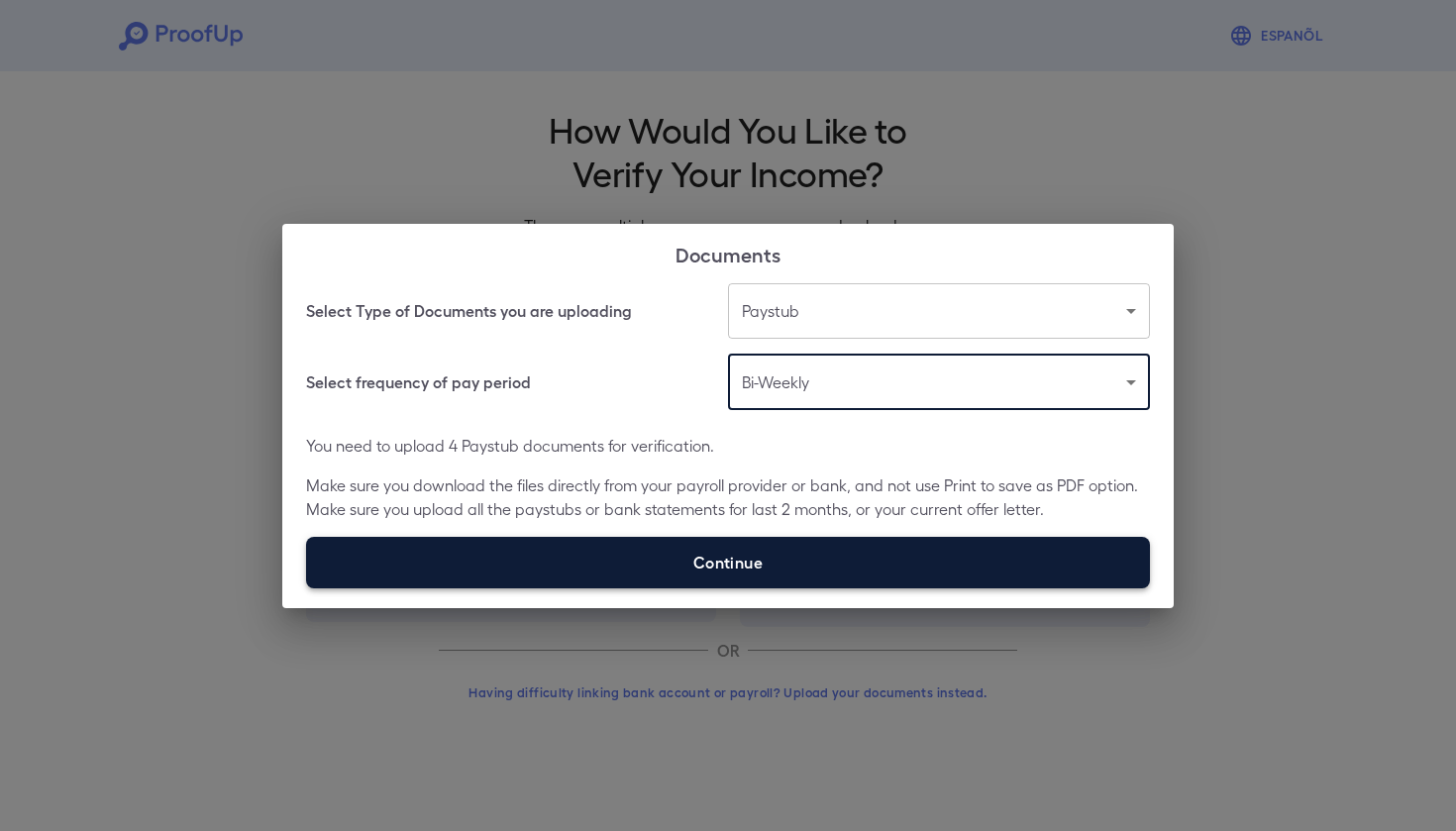 click on "Continue" at bounding box center [728, 563] 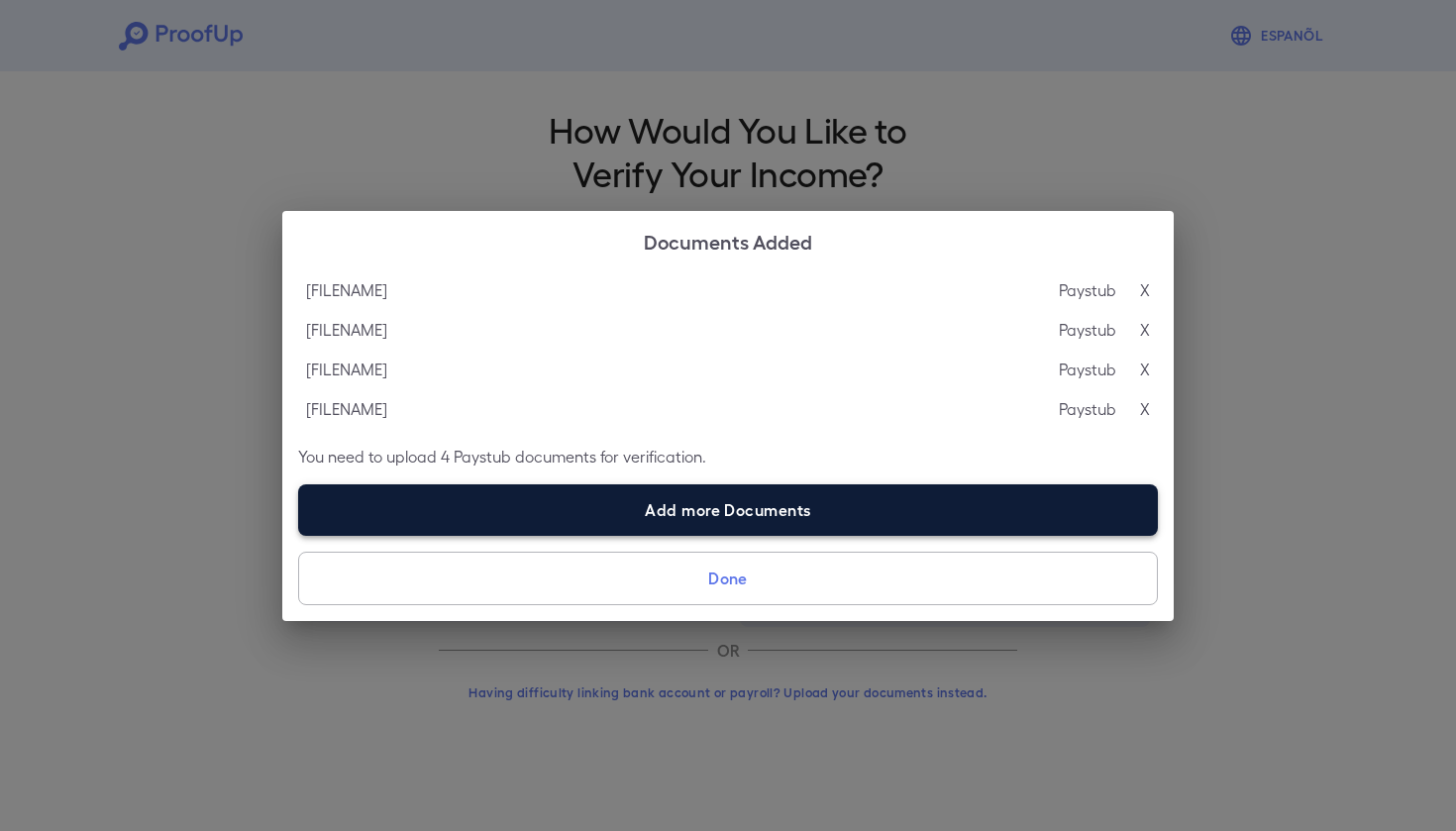 click on "Add more Documents" at bounding box center [728, 510] 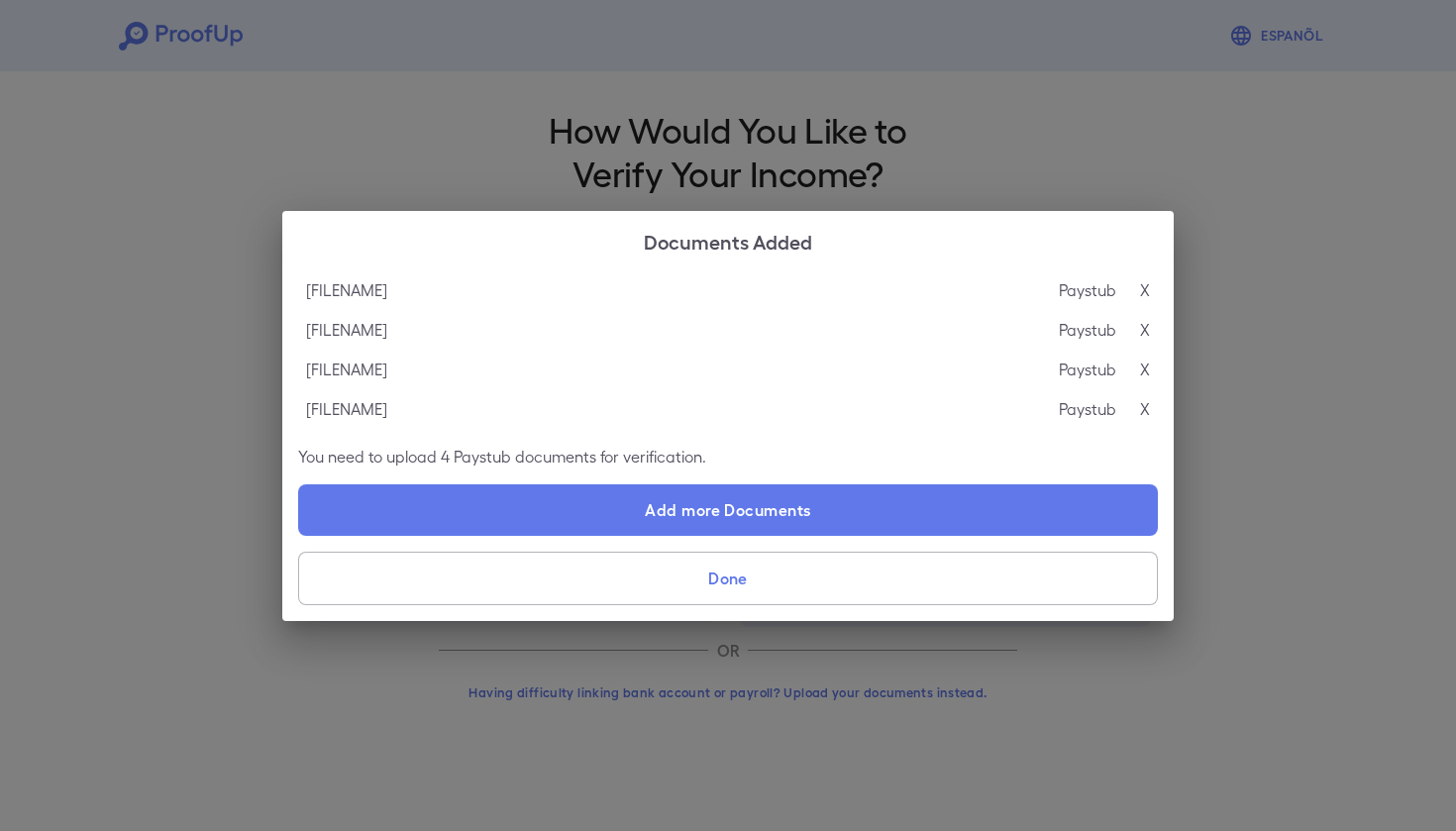 click on "Done" at bounding box center [728, 578] 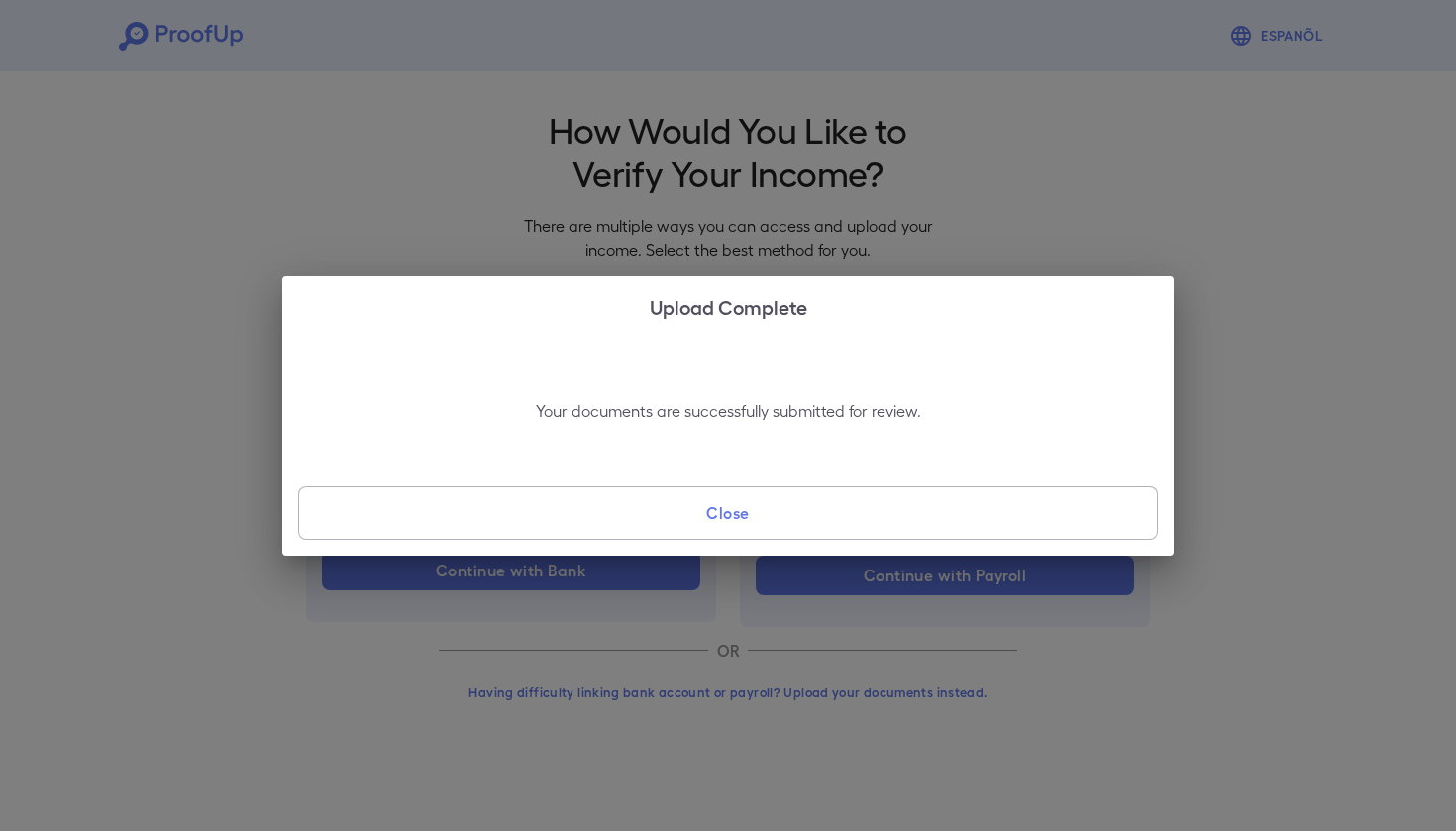 click on "Close" at bounding box center (728, 513) 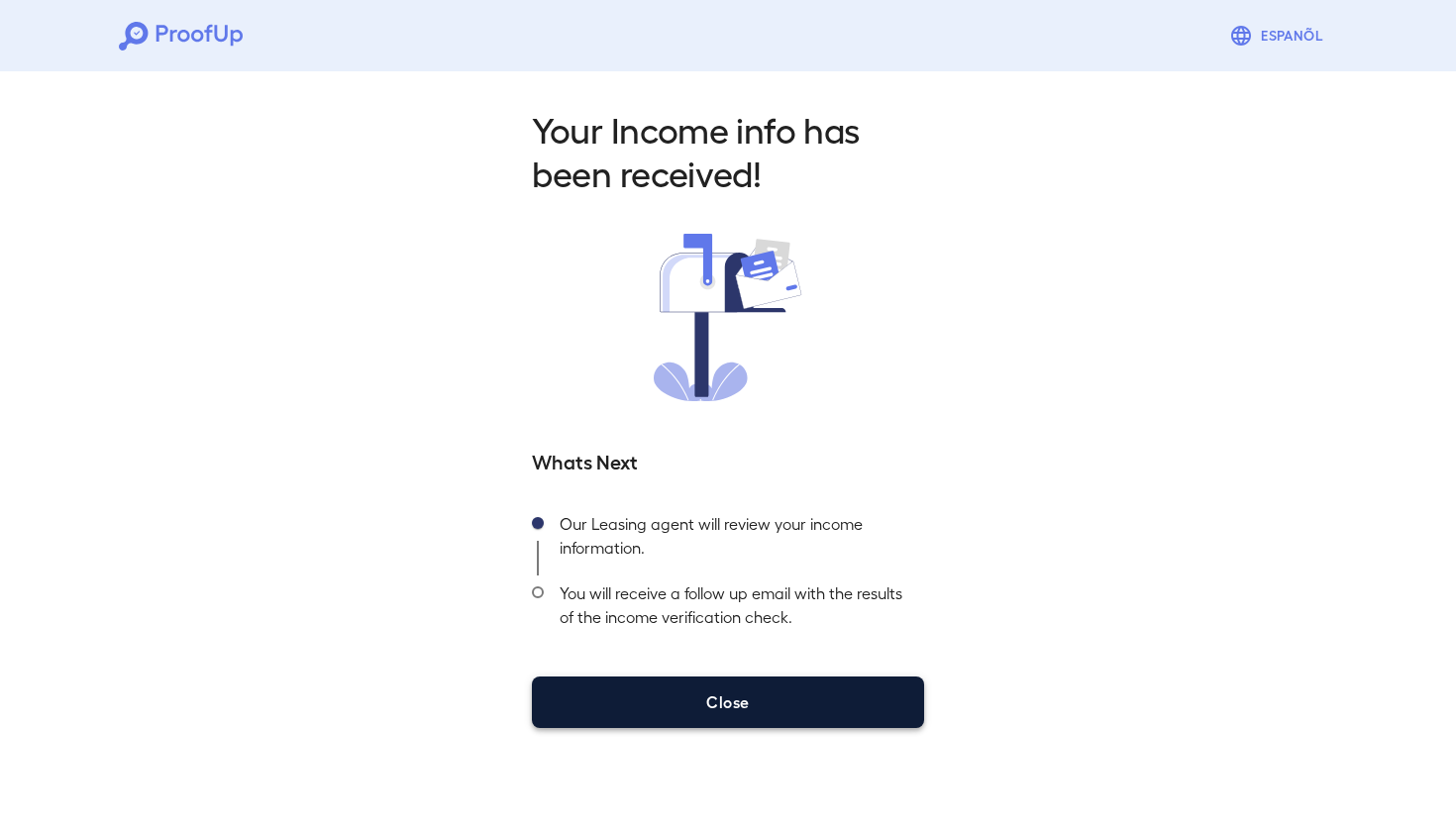 click on "Close" at bounding box center [728, 702] 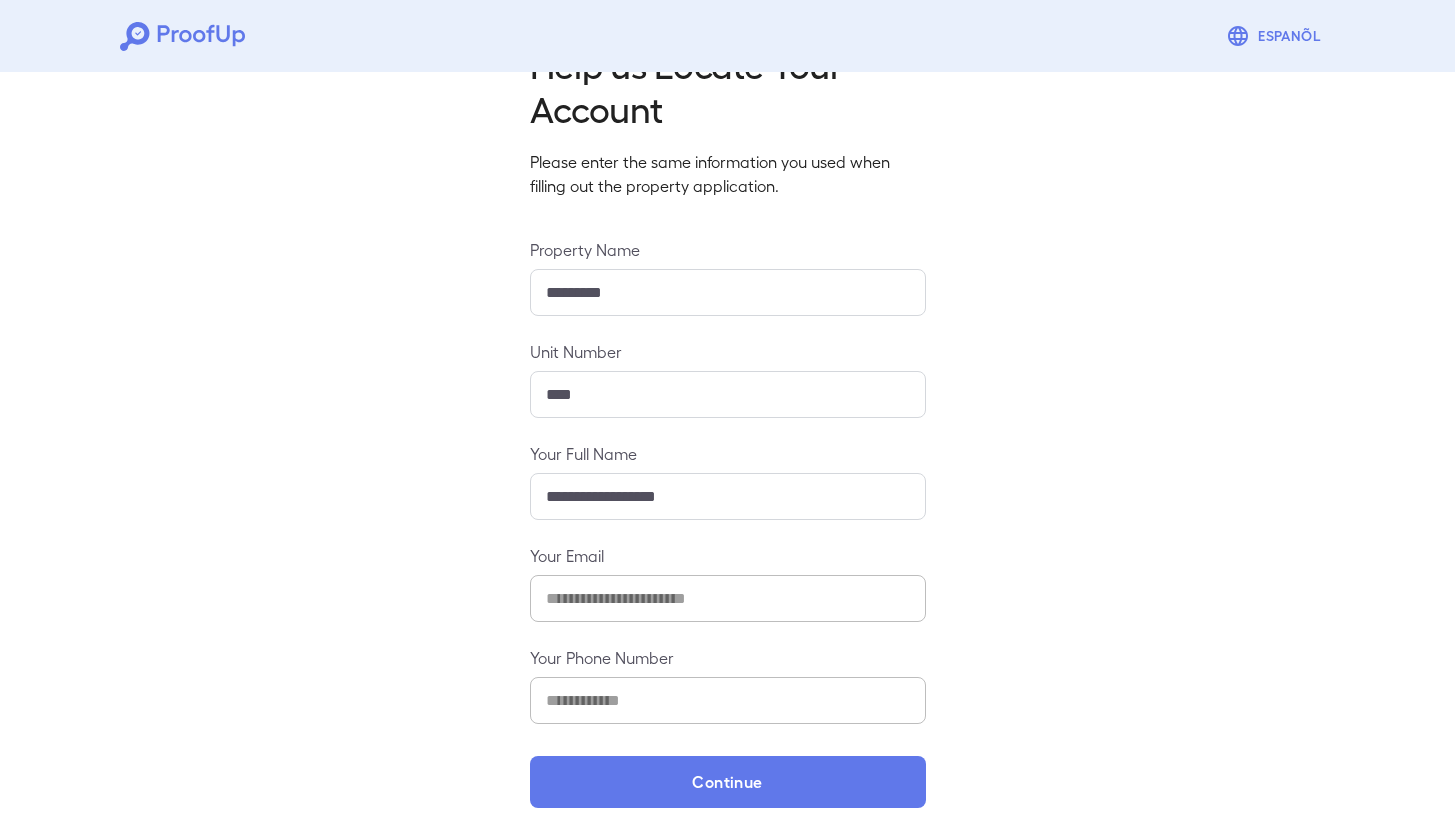 scroll, scrollTop: 65, scrollLeft: 0, axis: vertical 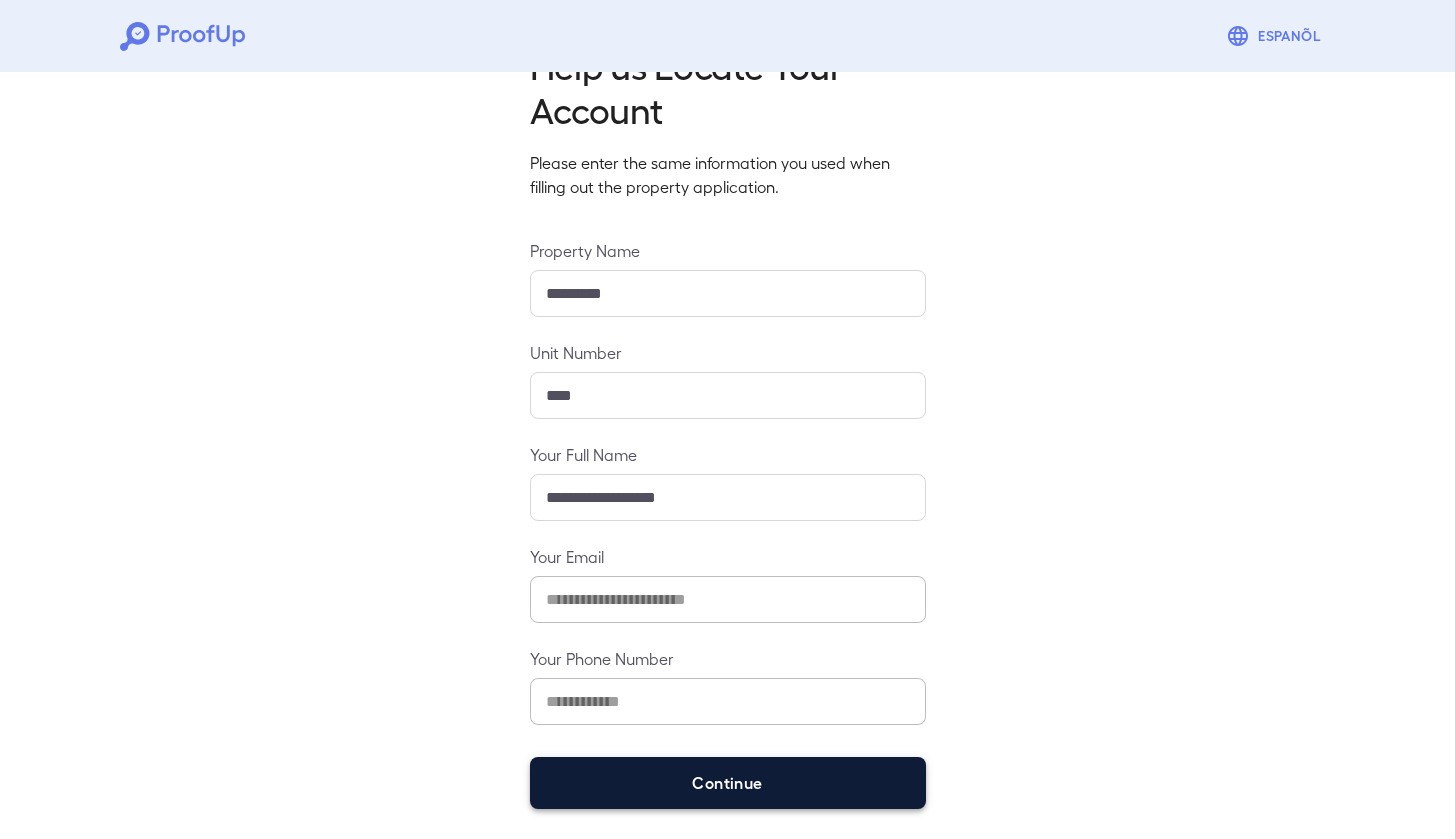click on "Continue" at bounding box center (728, 783) 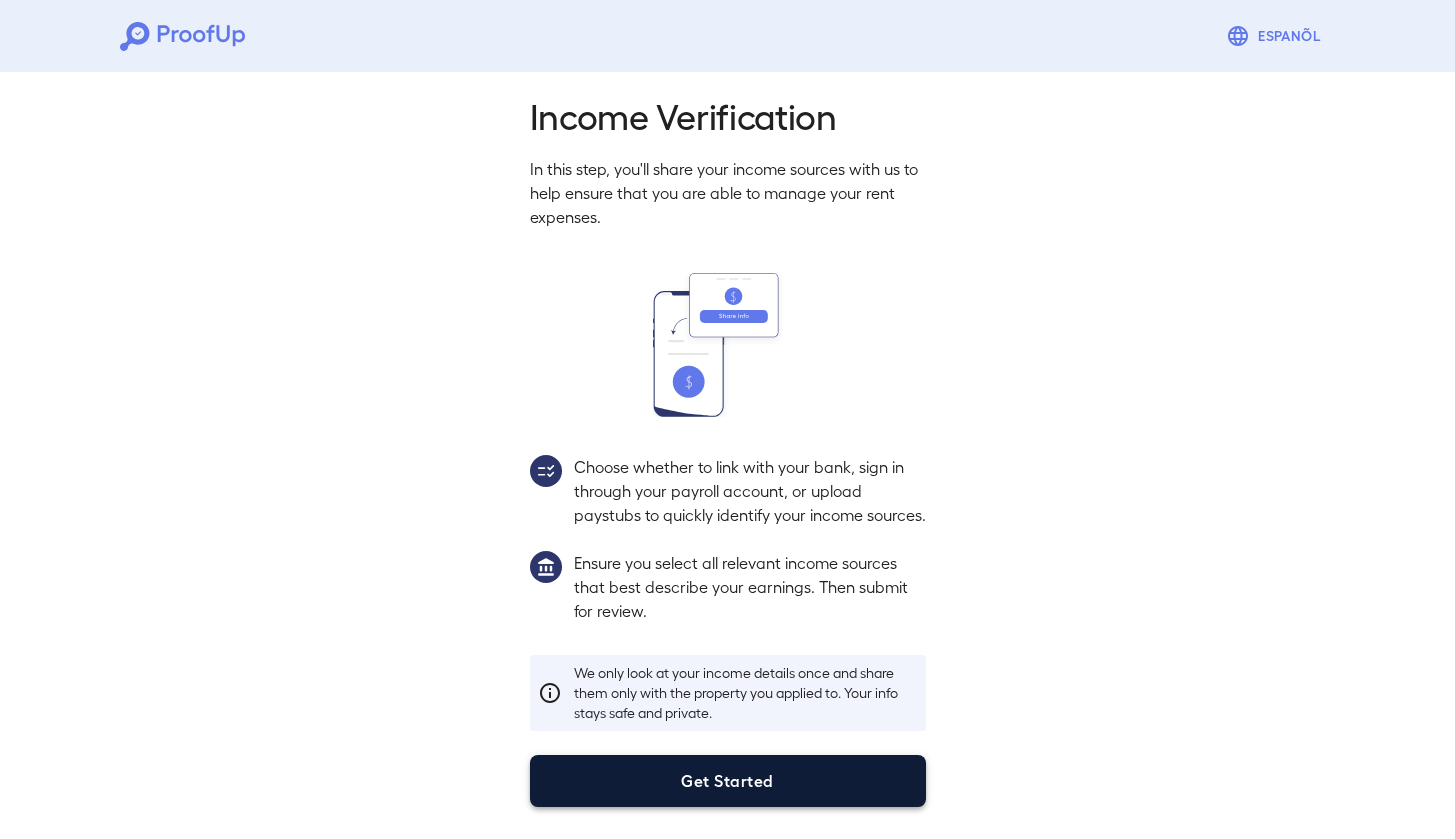 scroll, scrollTop: 38, scrollLeft: 0, axis: vertical 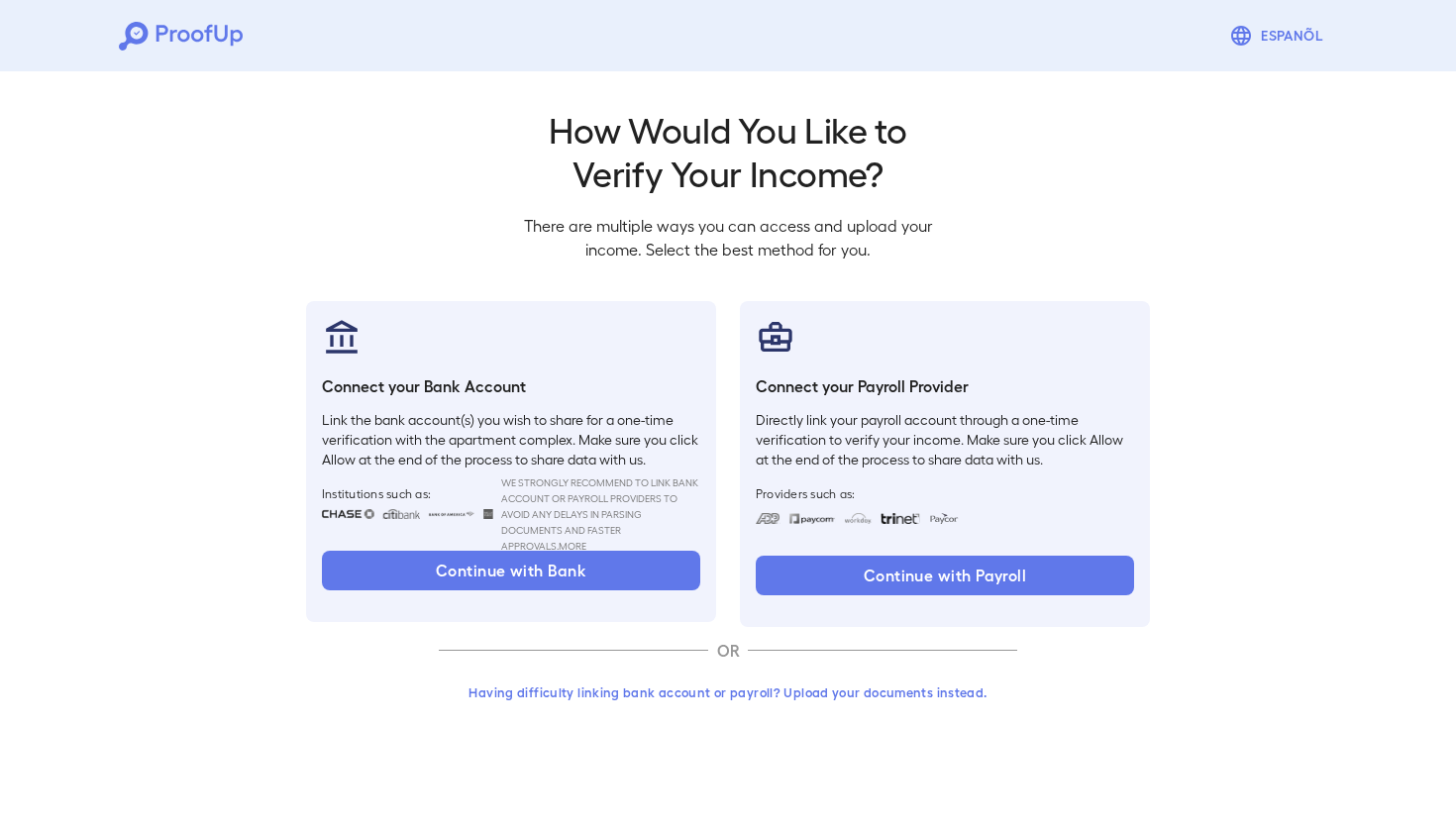 click on "Having difficulty linking bank account or payroll? Upload your documents instead." at bounding box center (728, 692) 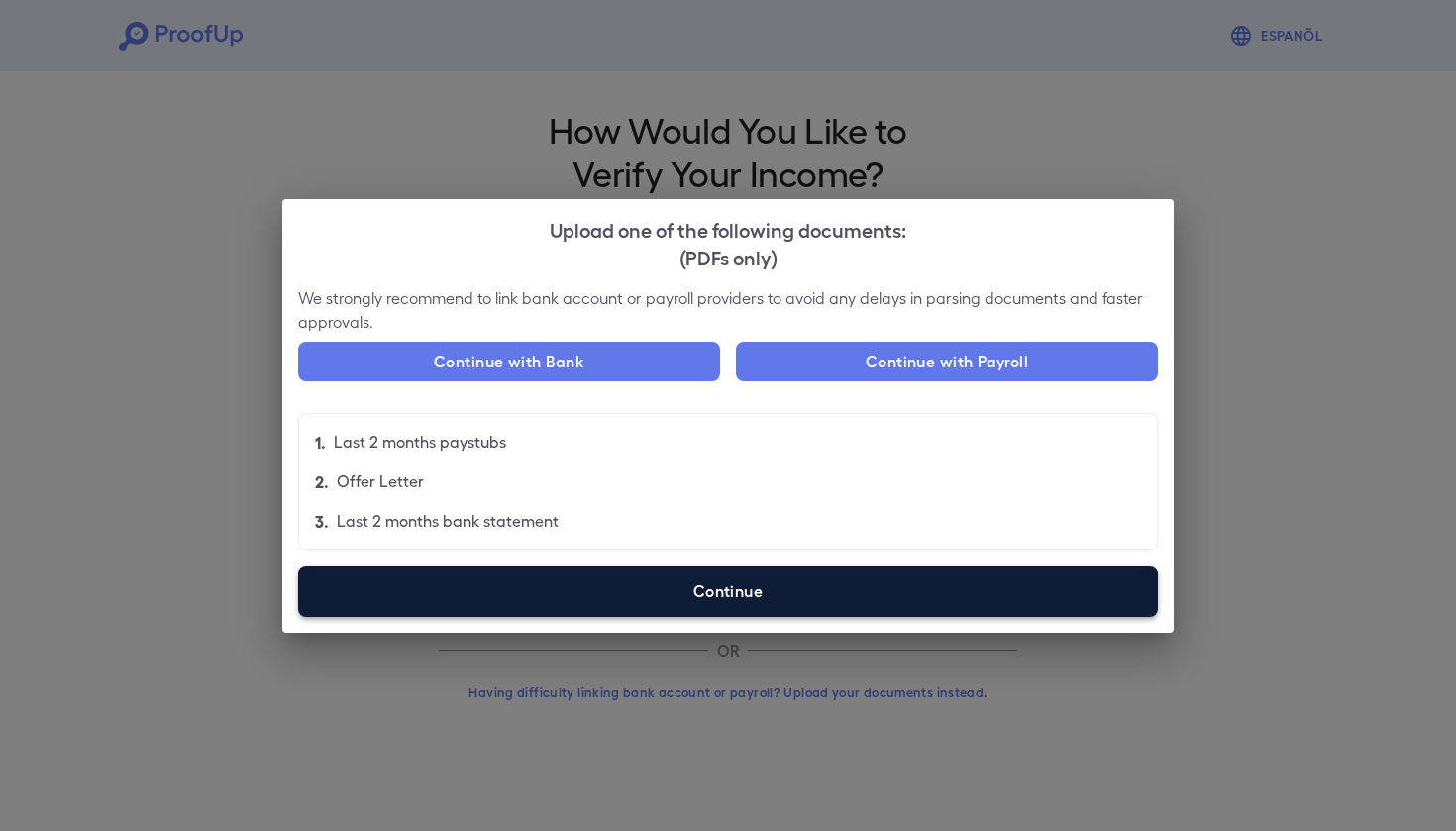 click on "Continue" at bounding box center [728, 591] 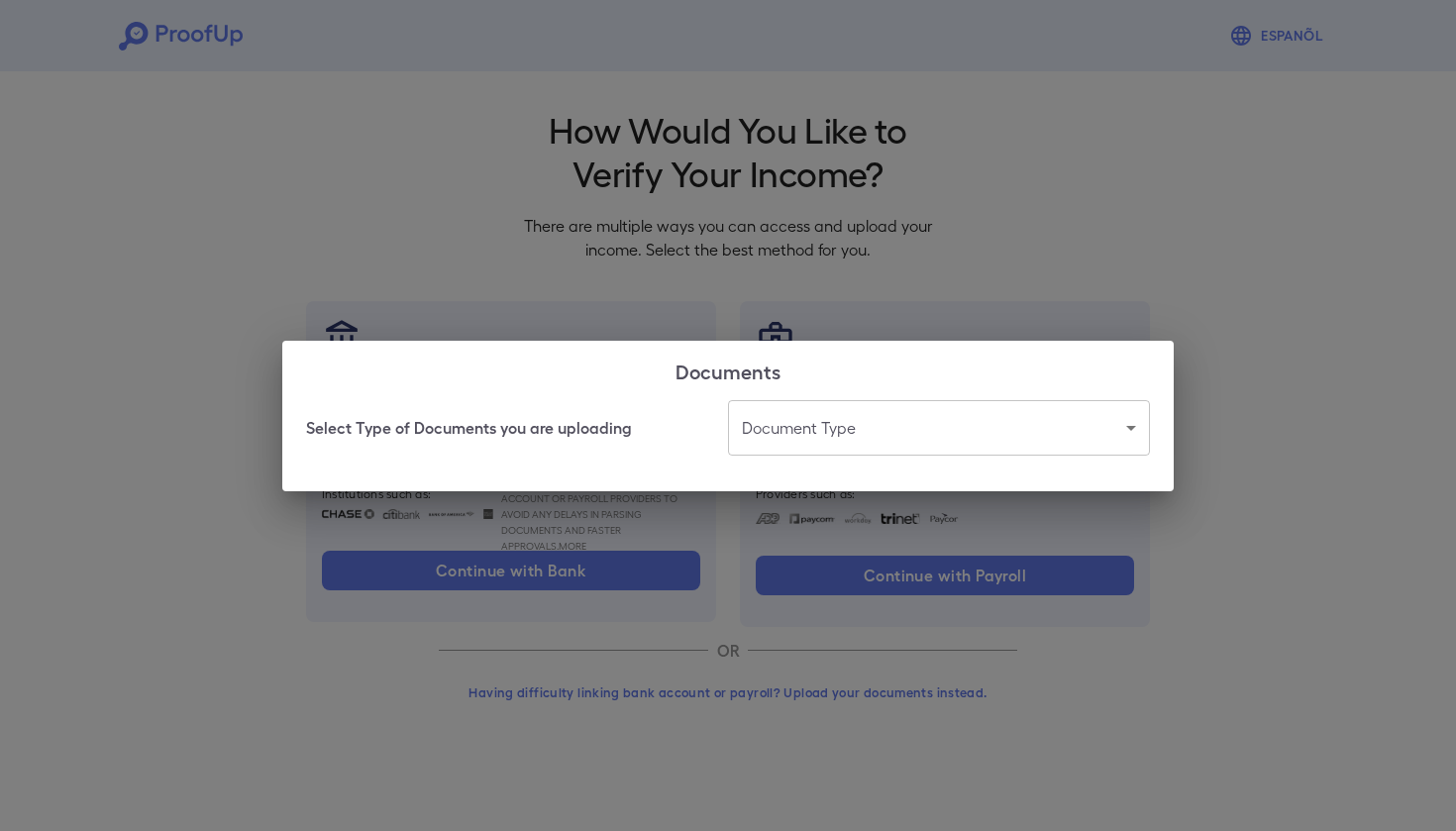 click on "Espanõl Go back How Would You Like to Verify Your Income? There are multiple ways you can access and upload your income. Select the best method for you. Connect your Bank Account Link the bank account(s) you wish to share for a one-time verification with the apartment complex. Make sure you click Allow at the end of the process to share data with us. Institutions such as: +11,000 More Continue with Bank Connect your Payroll Provider Directly link your payroll account through a one-time verification to verify your income. Make sure you click Allow at the end of the process to share data with us. Providers such as: Continue with Payroll OR Having difficulty linking bank account or payroll? Upload your documents instead. Documents Select Type of Documents you are uploading Document Type" at bounding box center (728, 378) 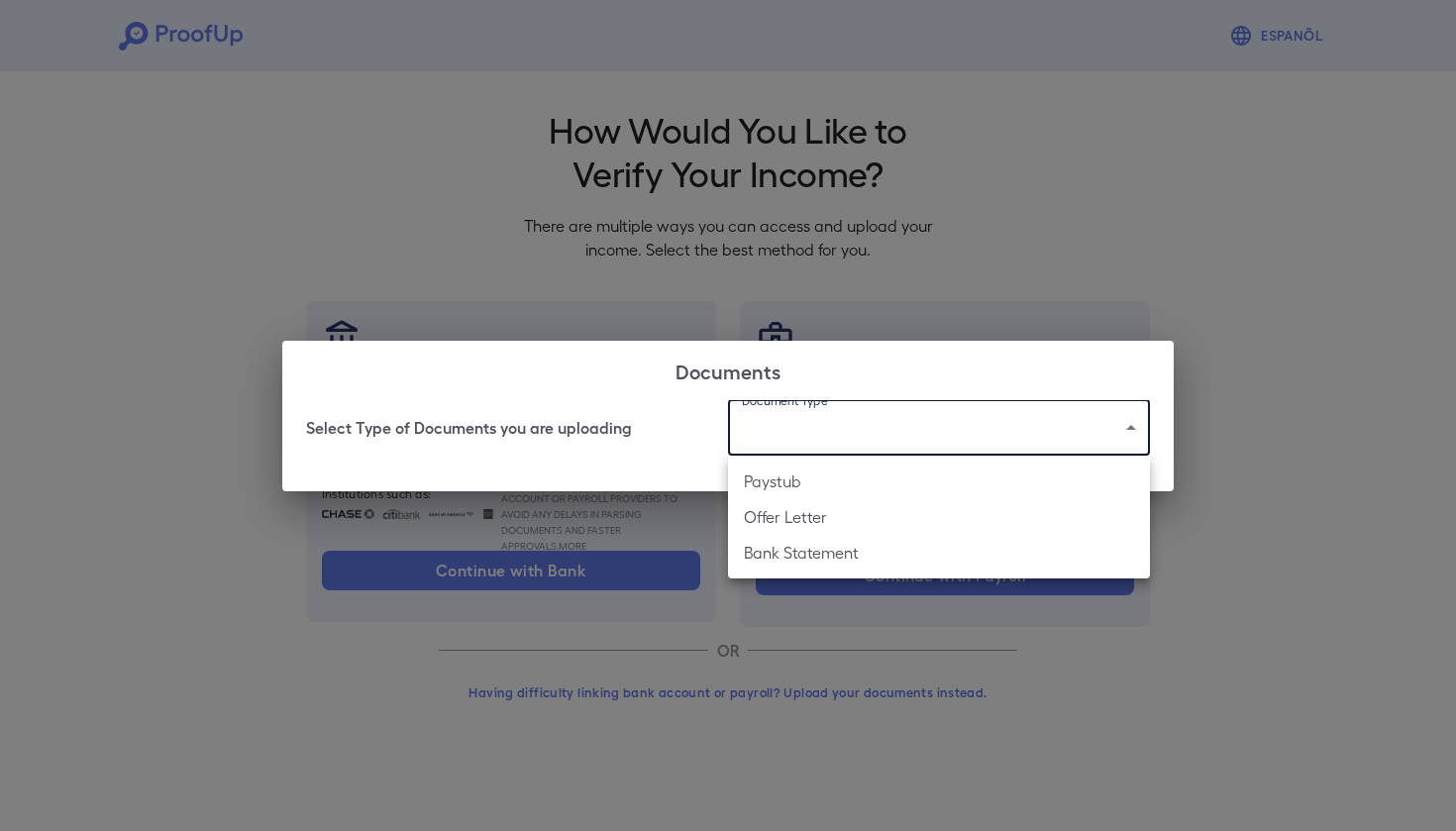 click on "Bank Statement" at bounding box center (939, 553) 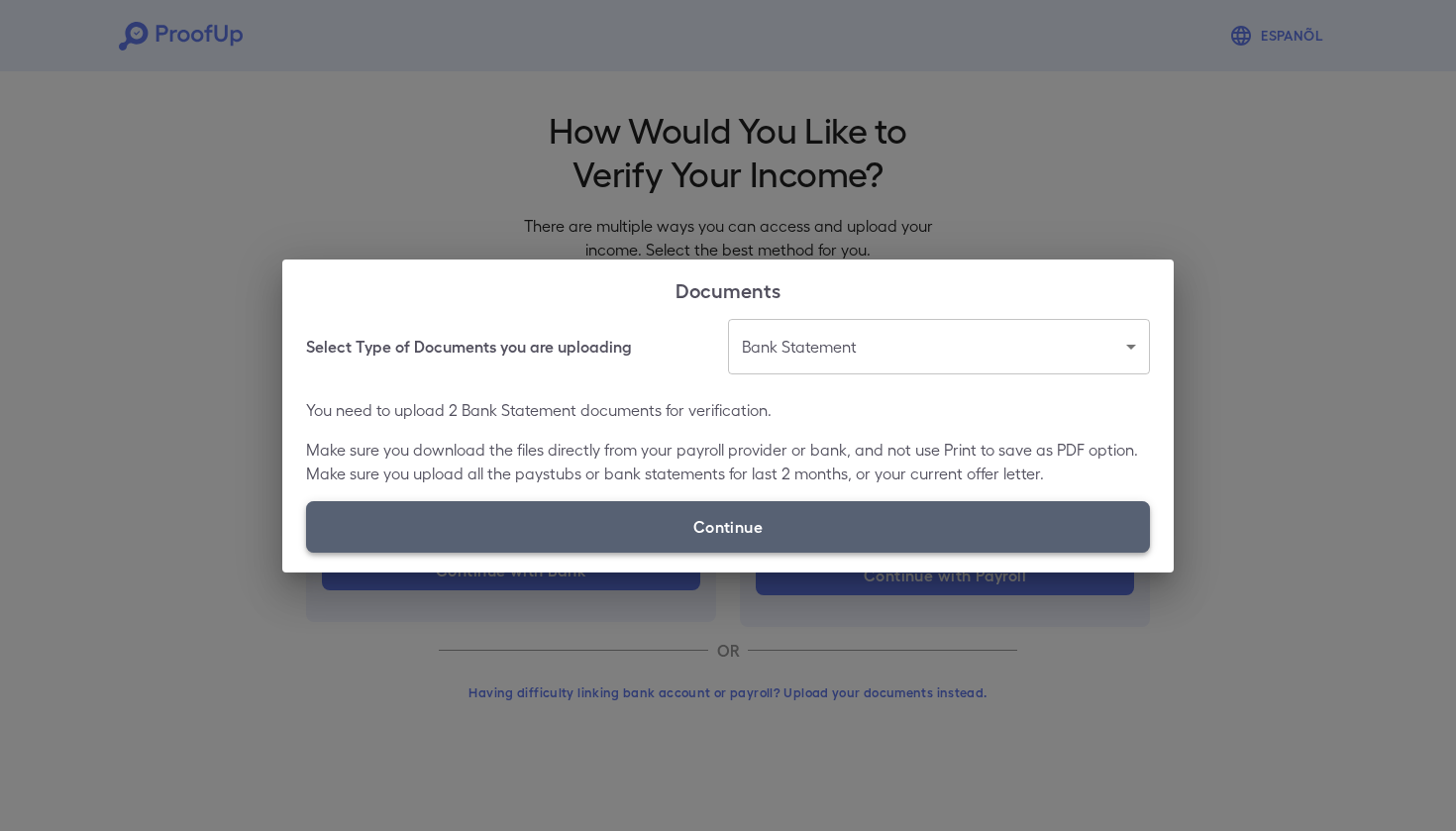 click on "Continue" at bounding box center [728, 527] 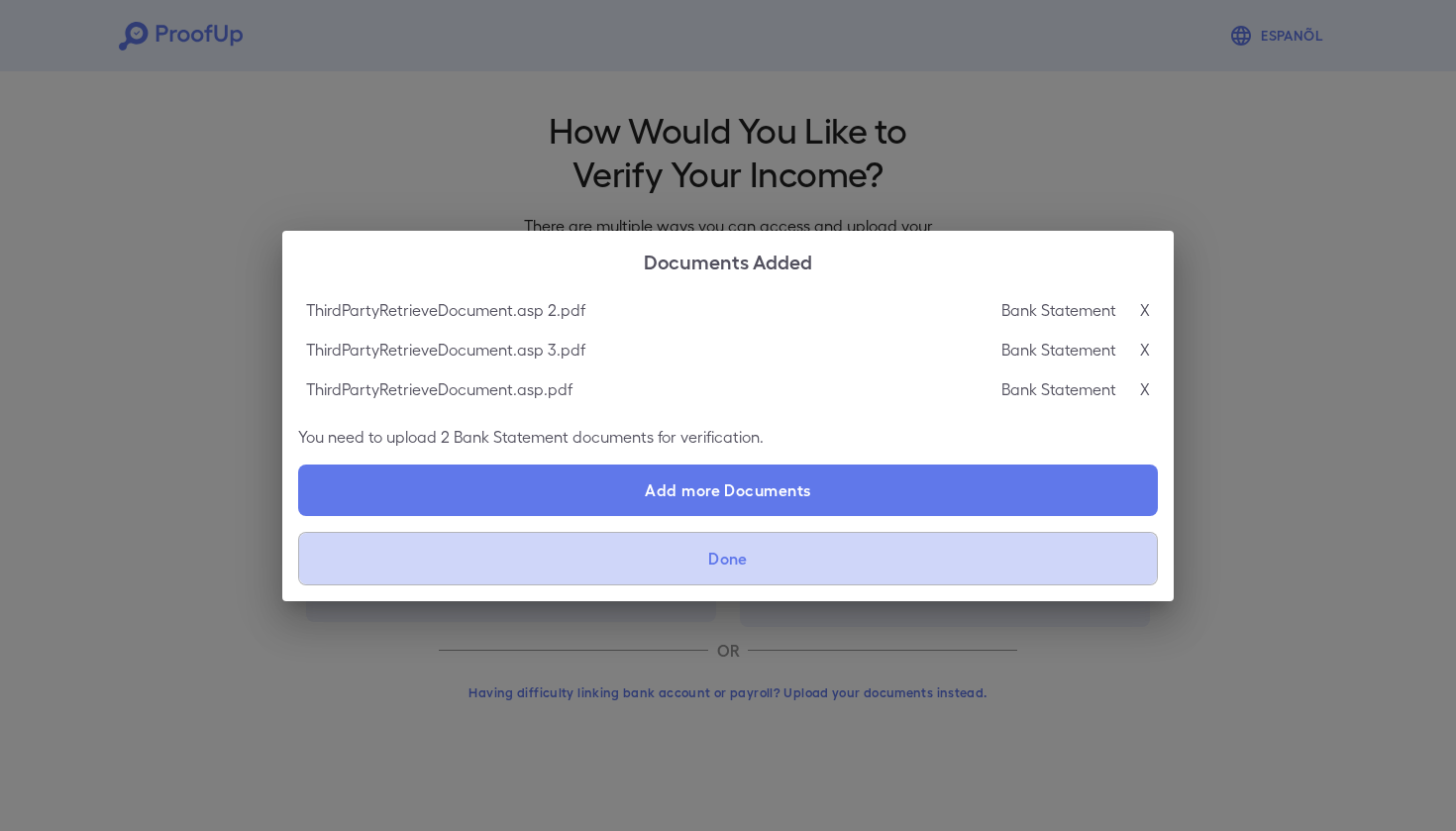 click on "Done" at bounding box center (728, 559) 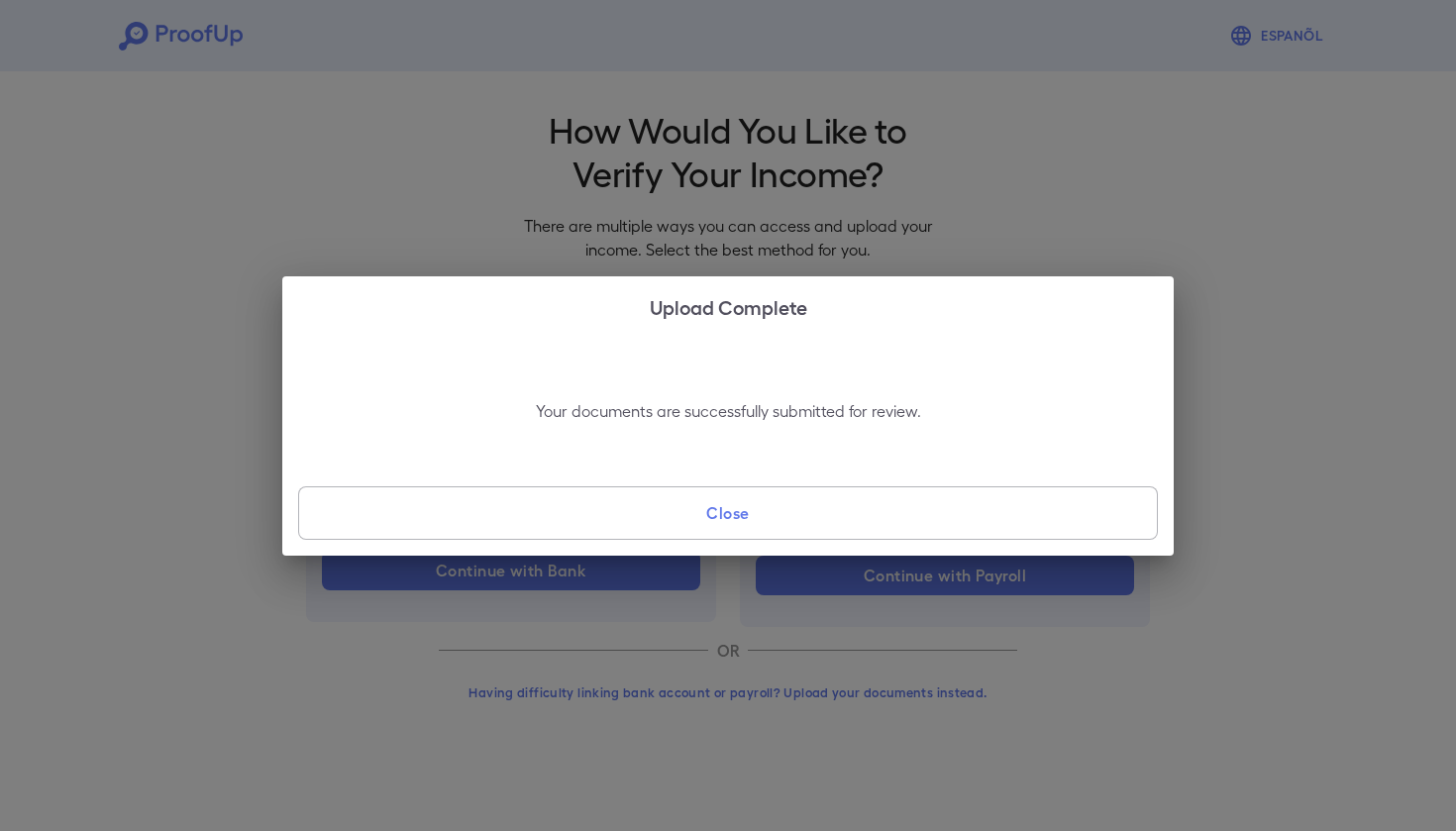 click on "Close" at bounding box center [728, 513] 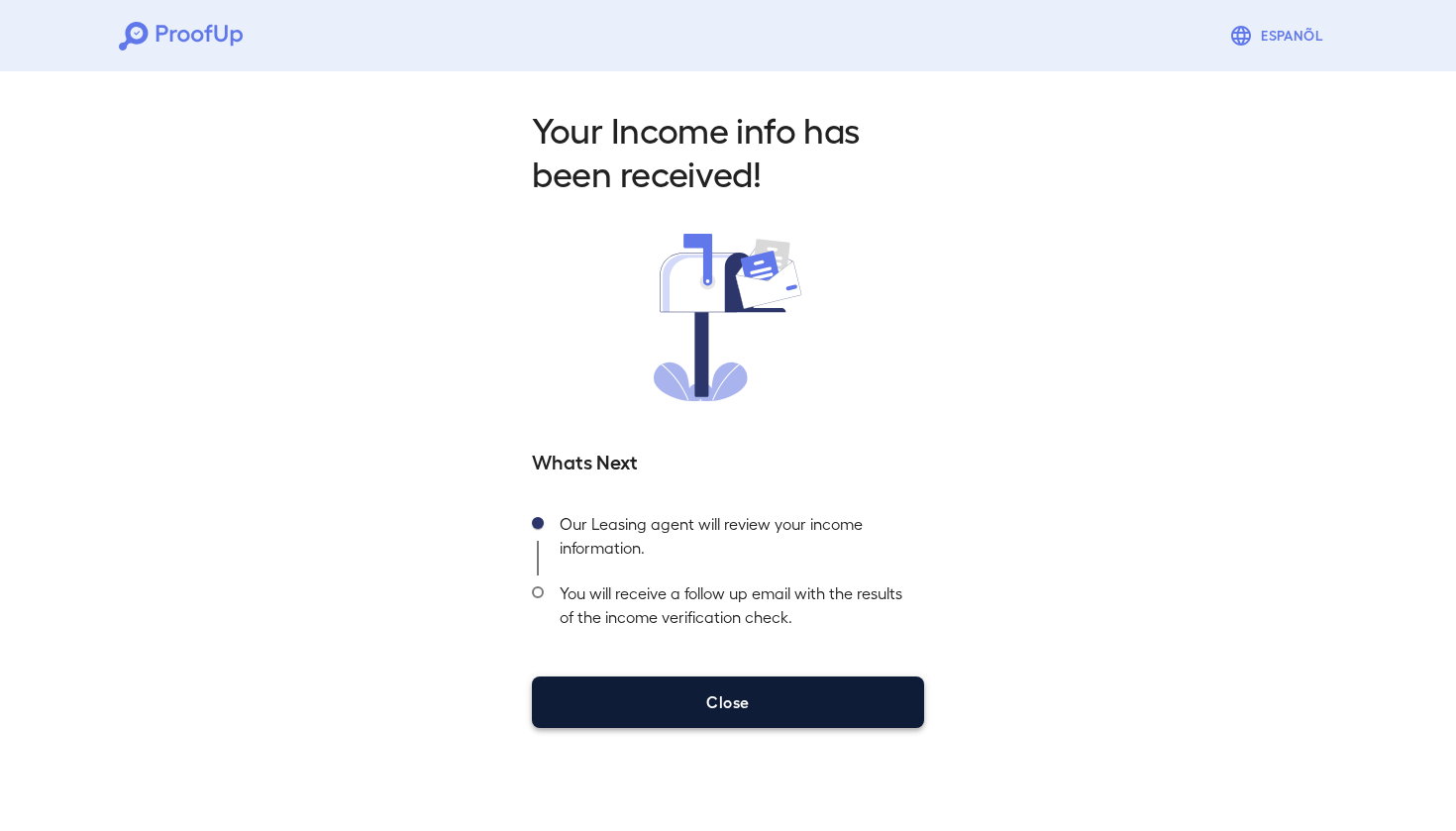 click on "Close" at bounding box center [728, 702] 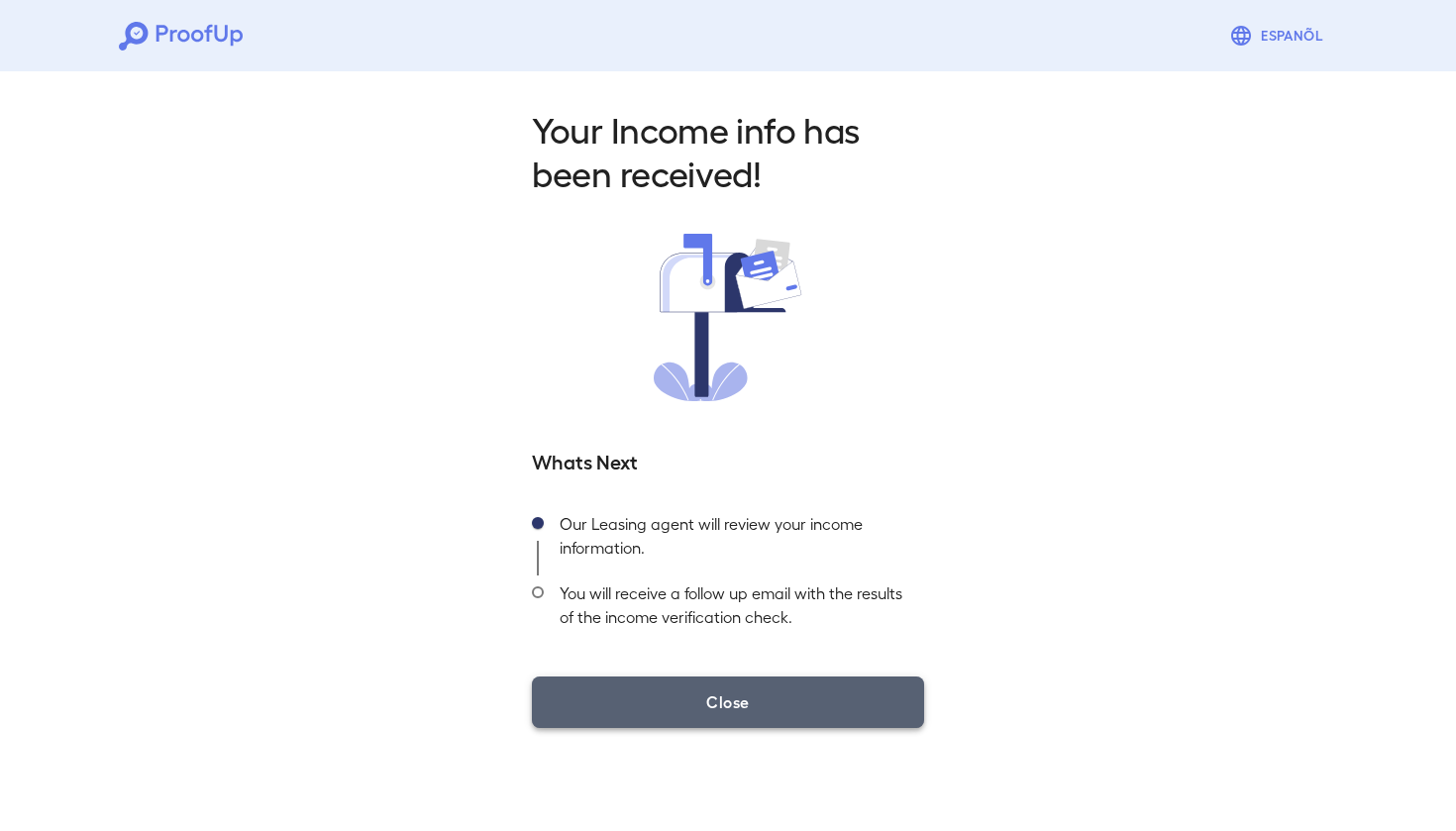 click on "Close" at bounding box center [728, 702] 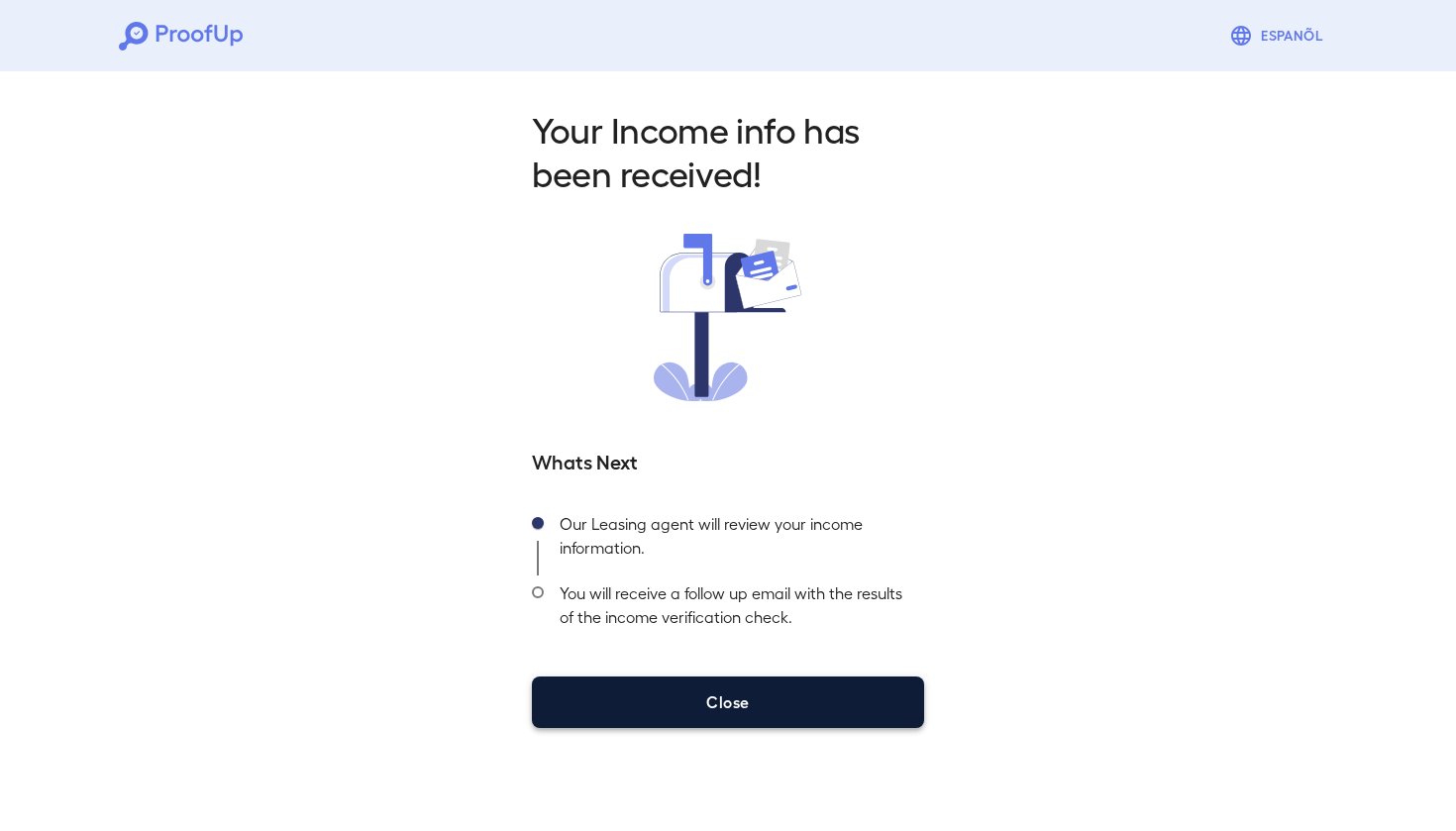 click on "Close" at bounding box center [728, 702] 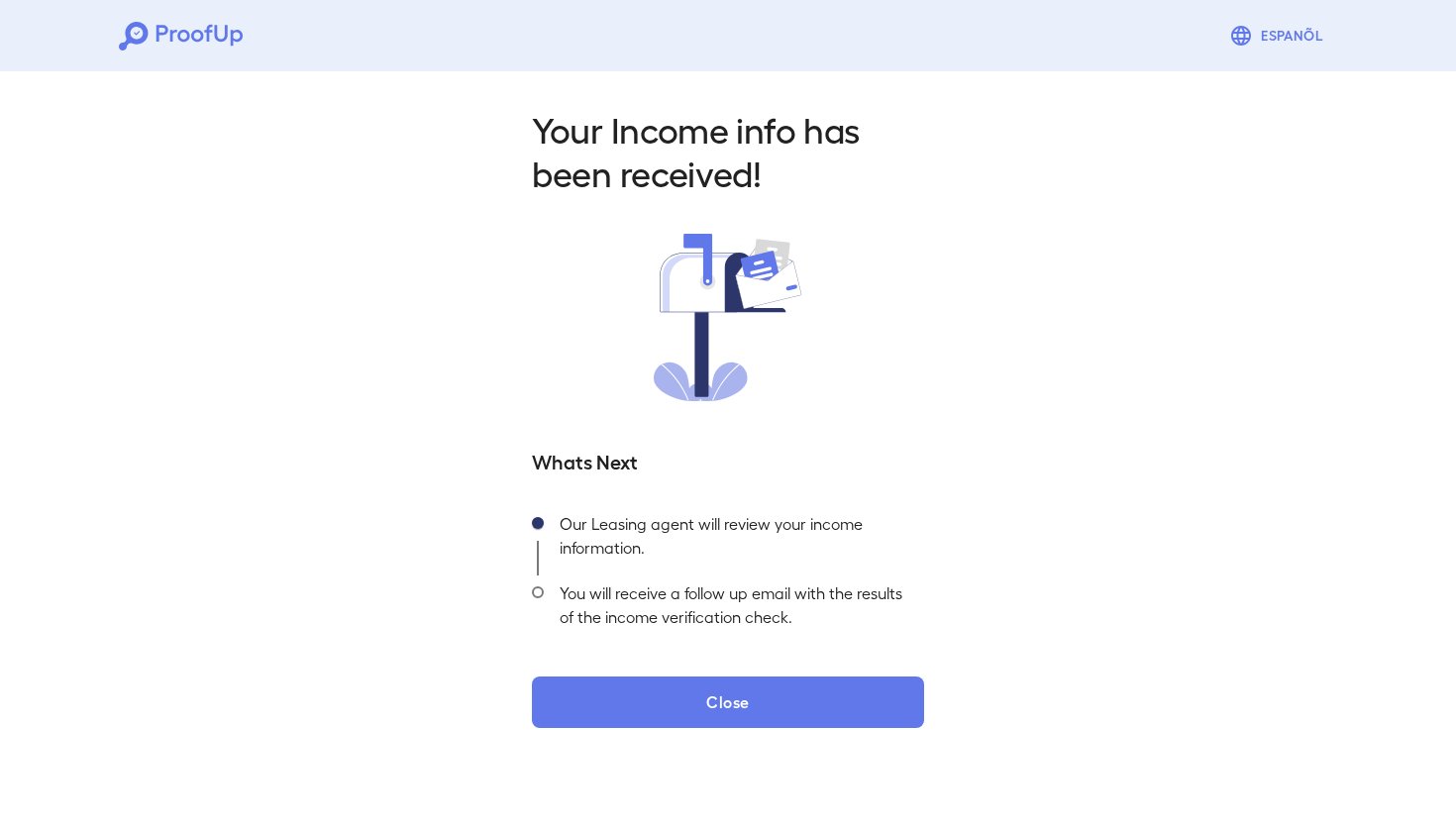 scroll, scrollTop: 0, scrollLeft: 0, axis: both 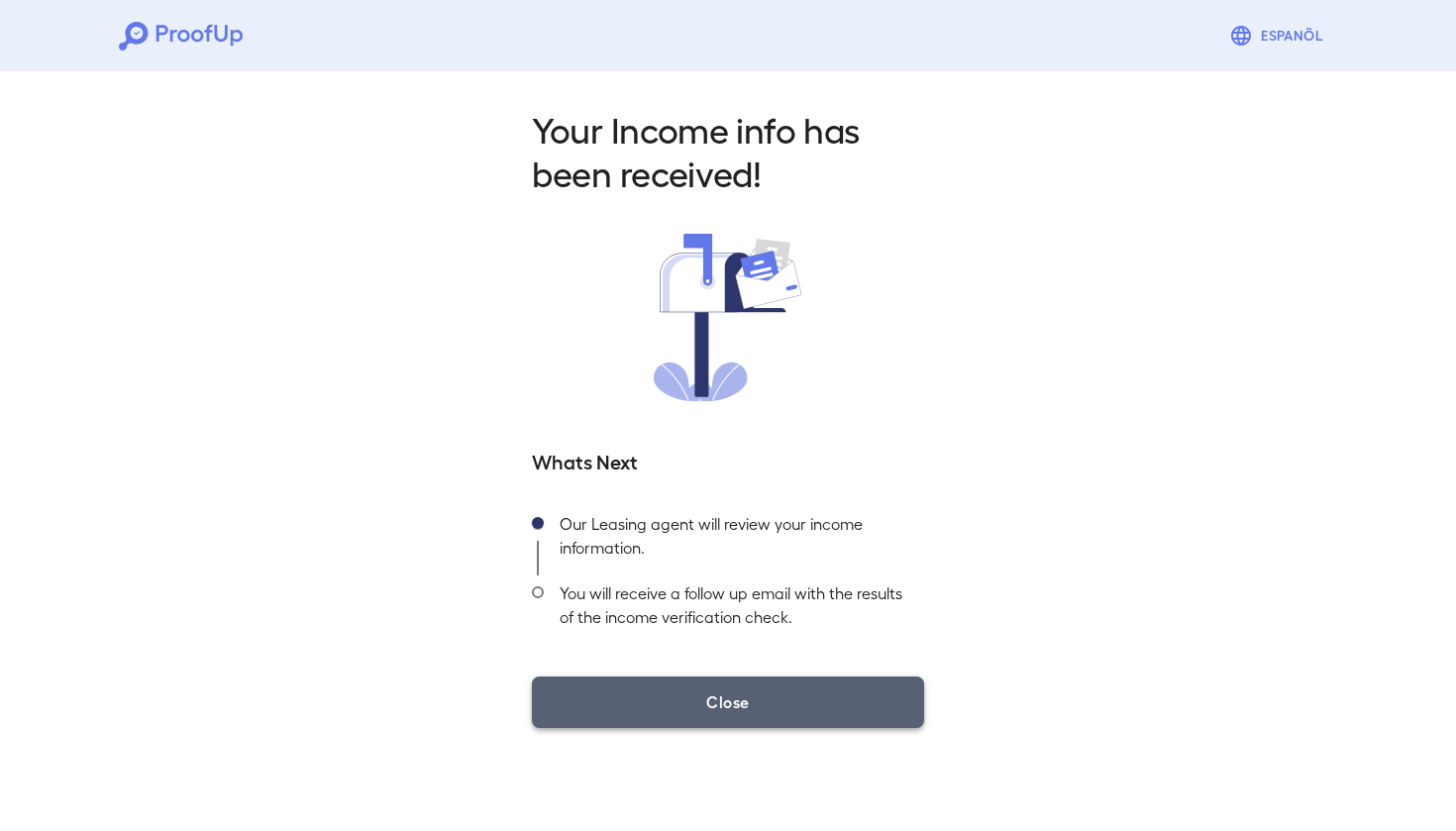 click on "Close" at bounding box center (728, 702) 